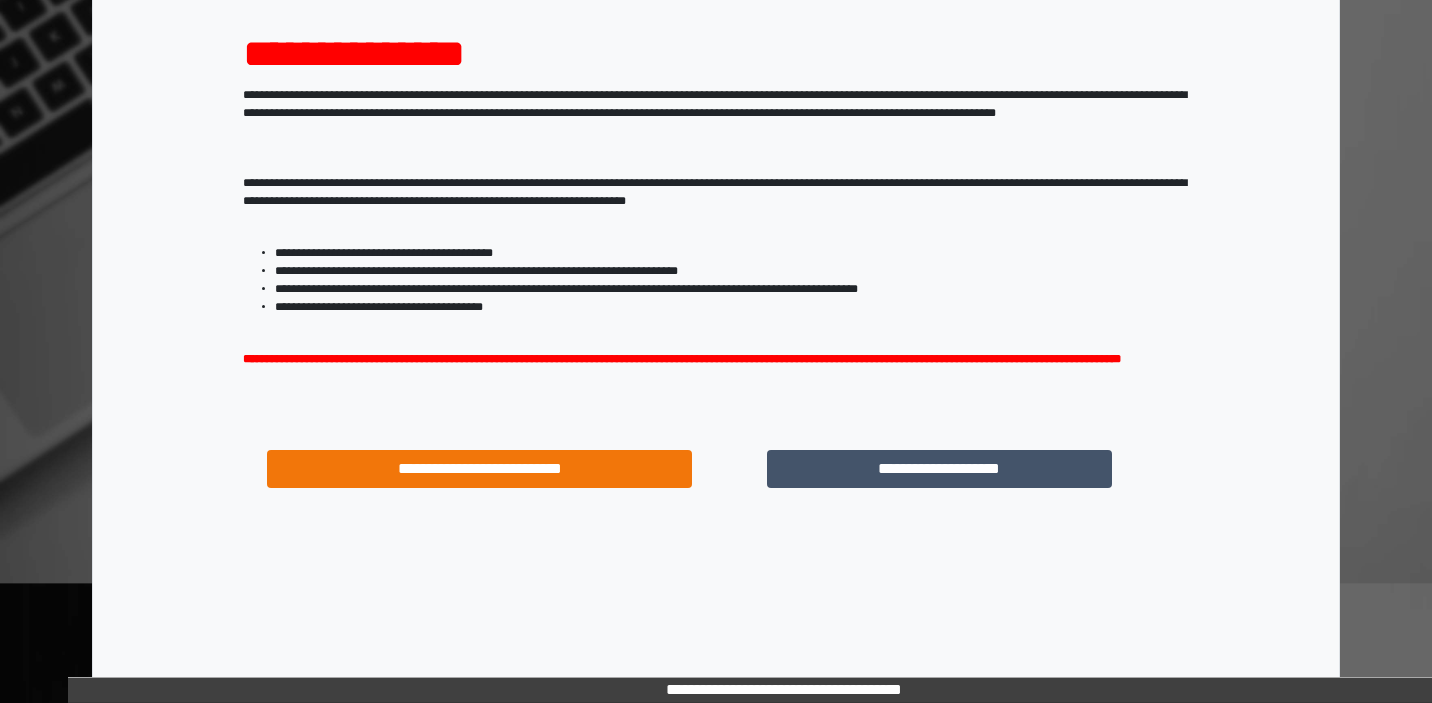 scroll, scrollTop: 225, scrollLeft: 0, axis: vertical 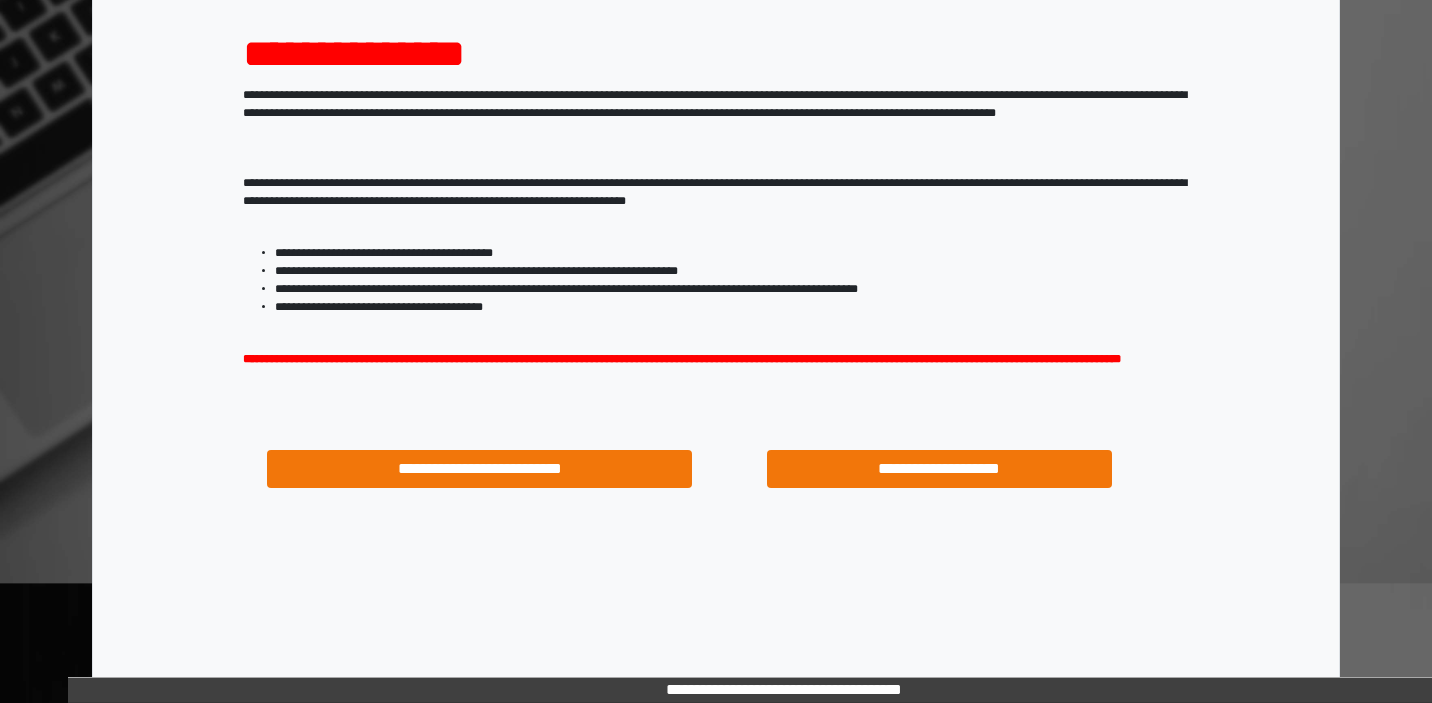 click on "**********" at bounding box center [939, 469] 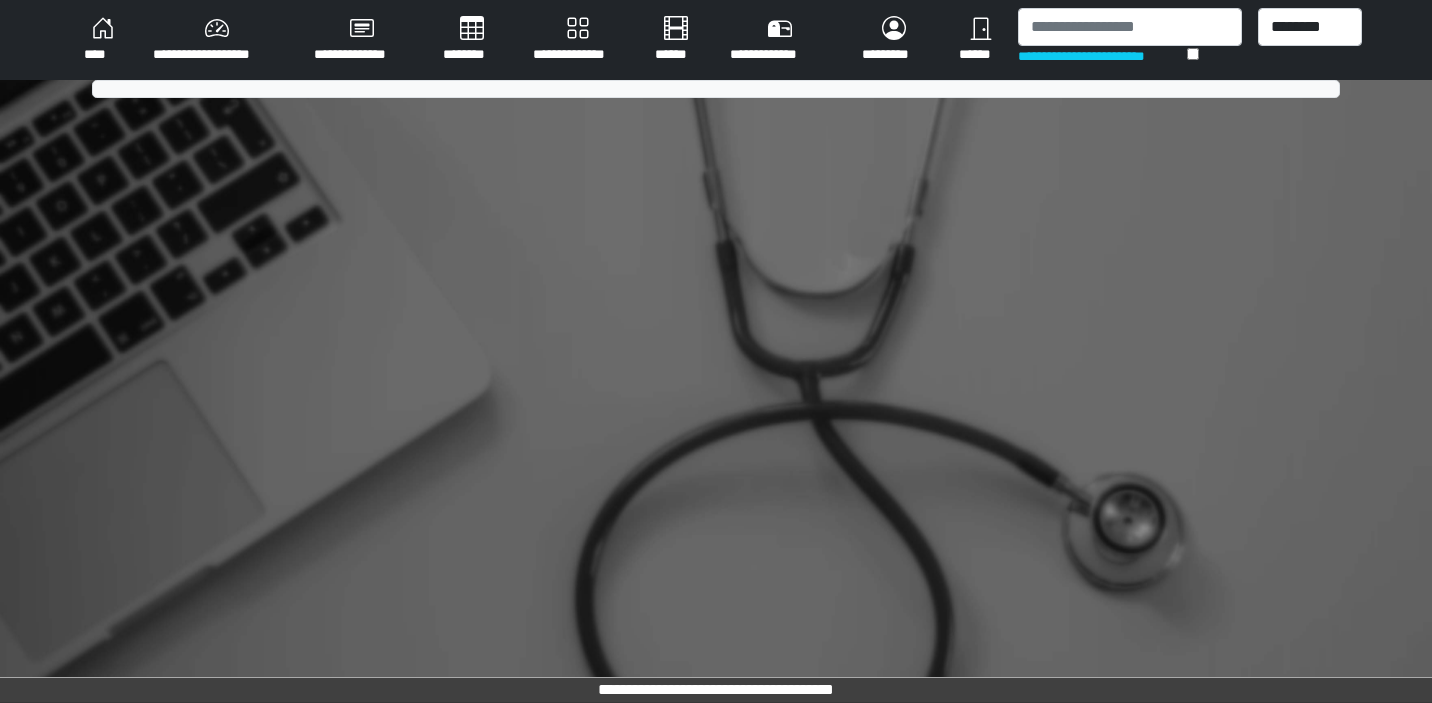 scroll, scrollTop: 0, scrollLeft: 0, axis: both 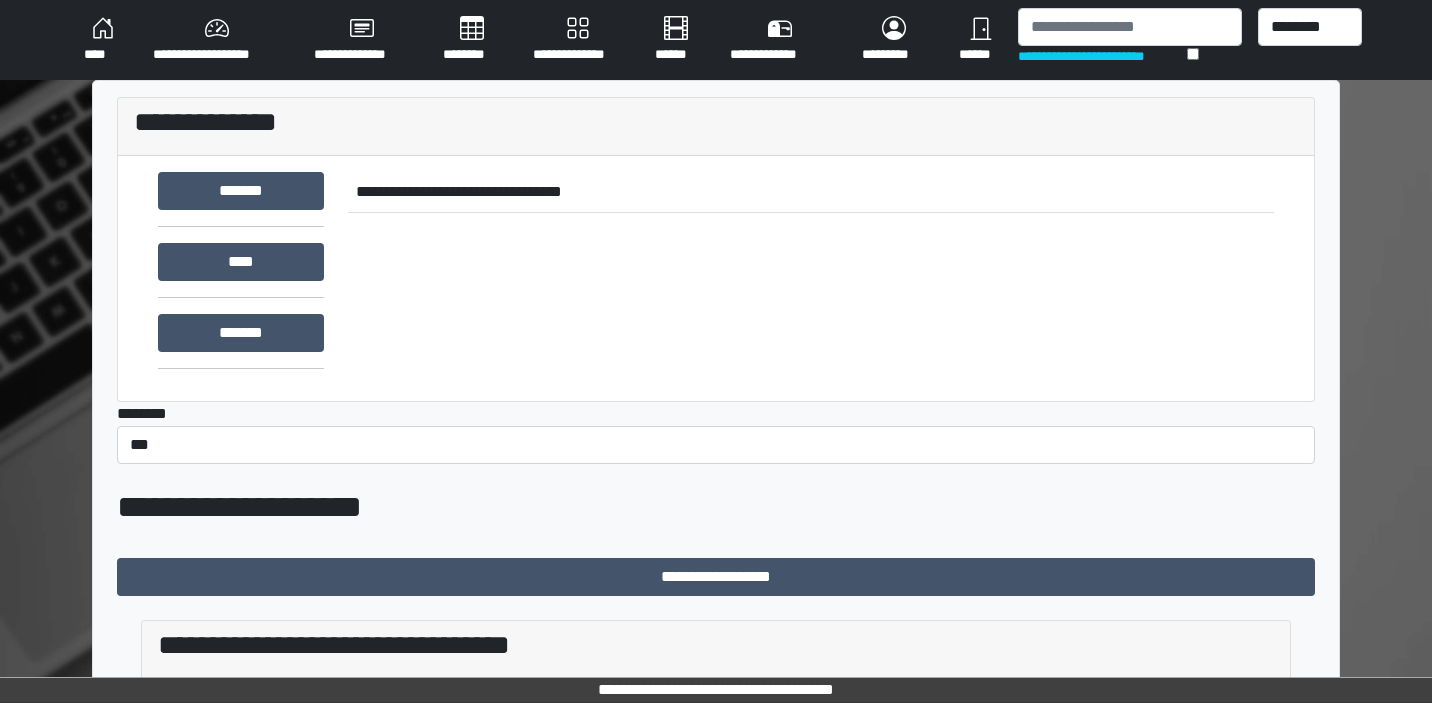 click on "********" at bounding box center [472, 40] 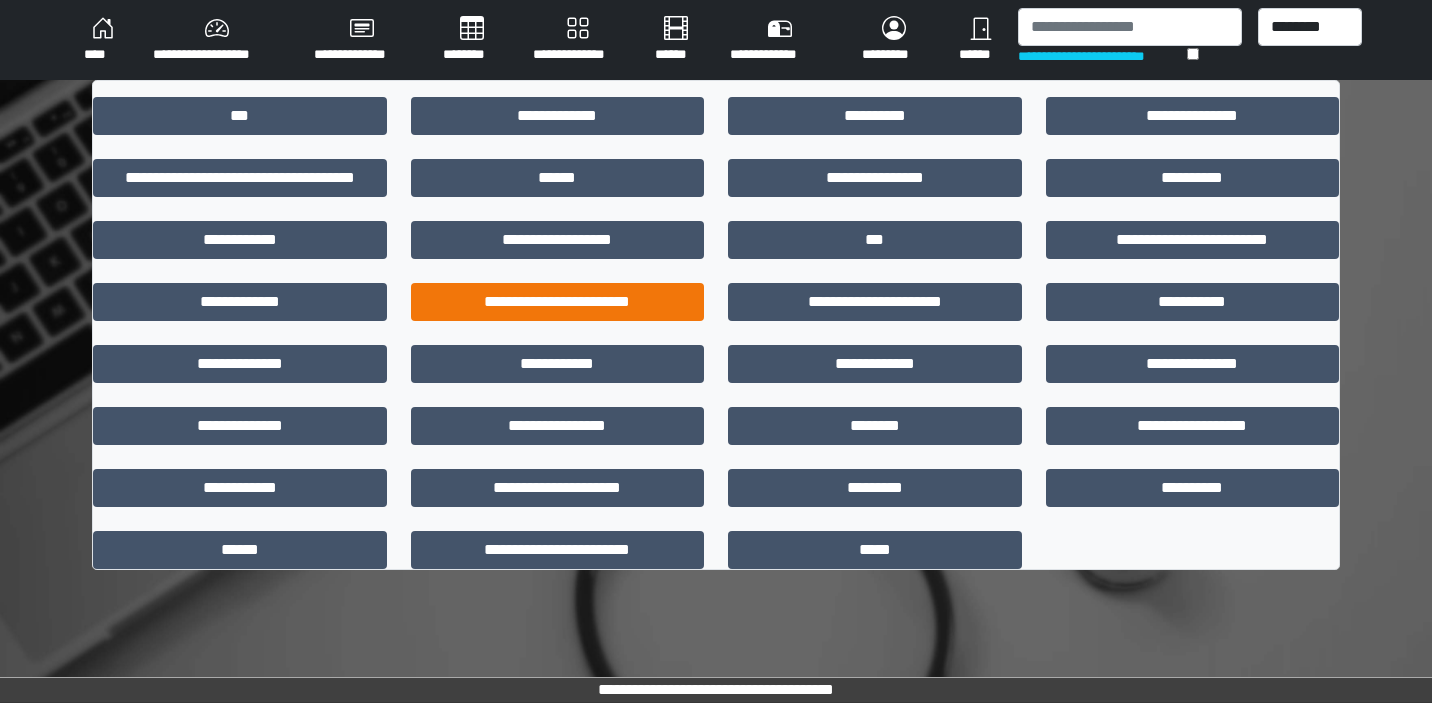 click on "**********" at bounding box center [558, 302] 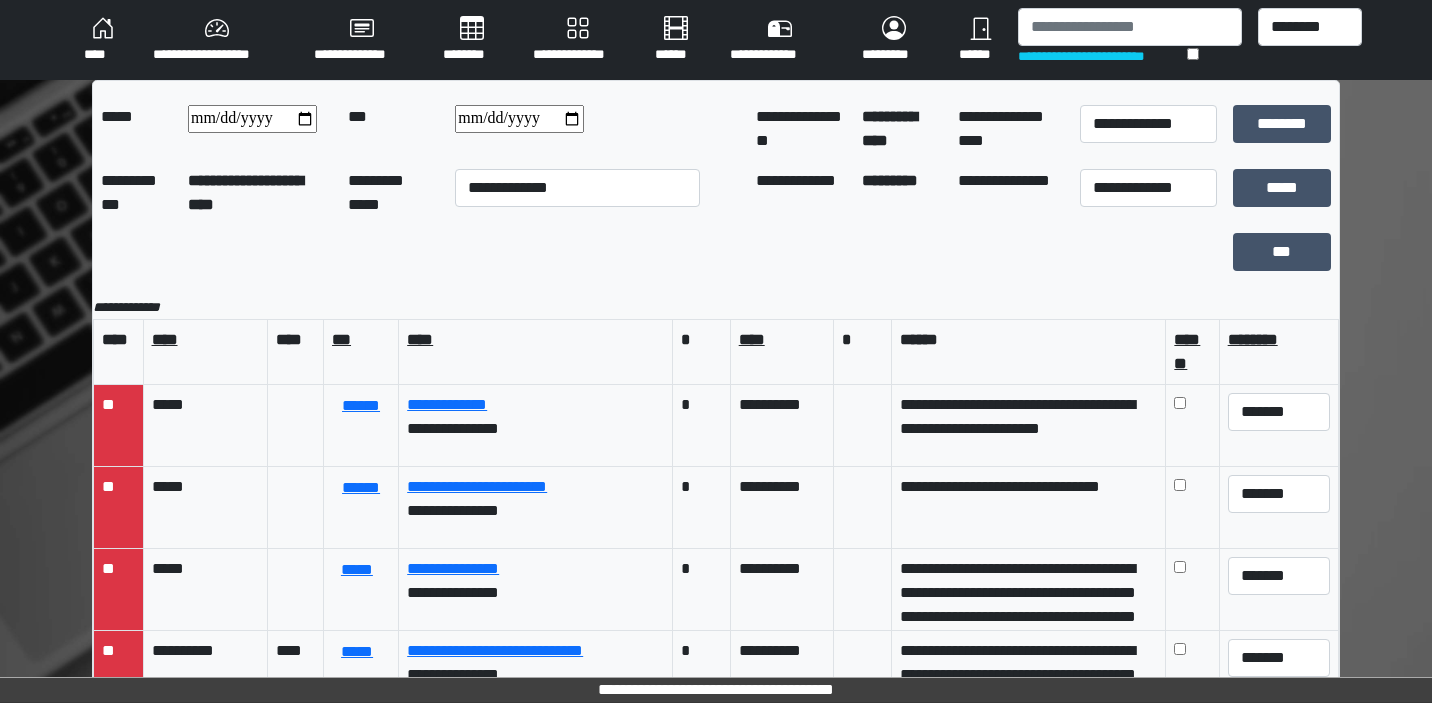 scroll, scrollTop: 0, scrollLeft: 0, axis: both 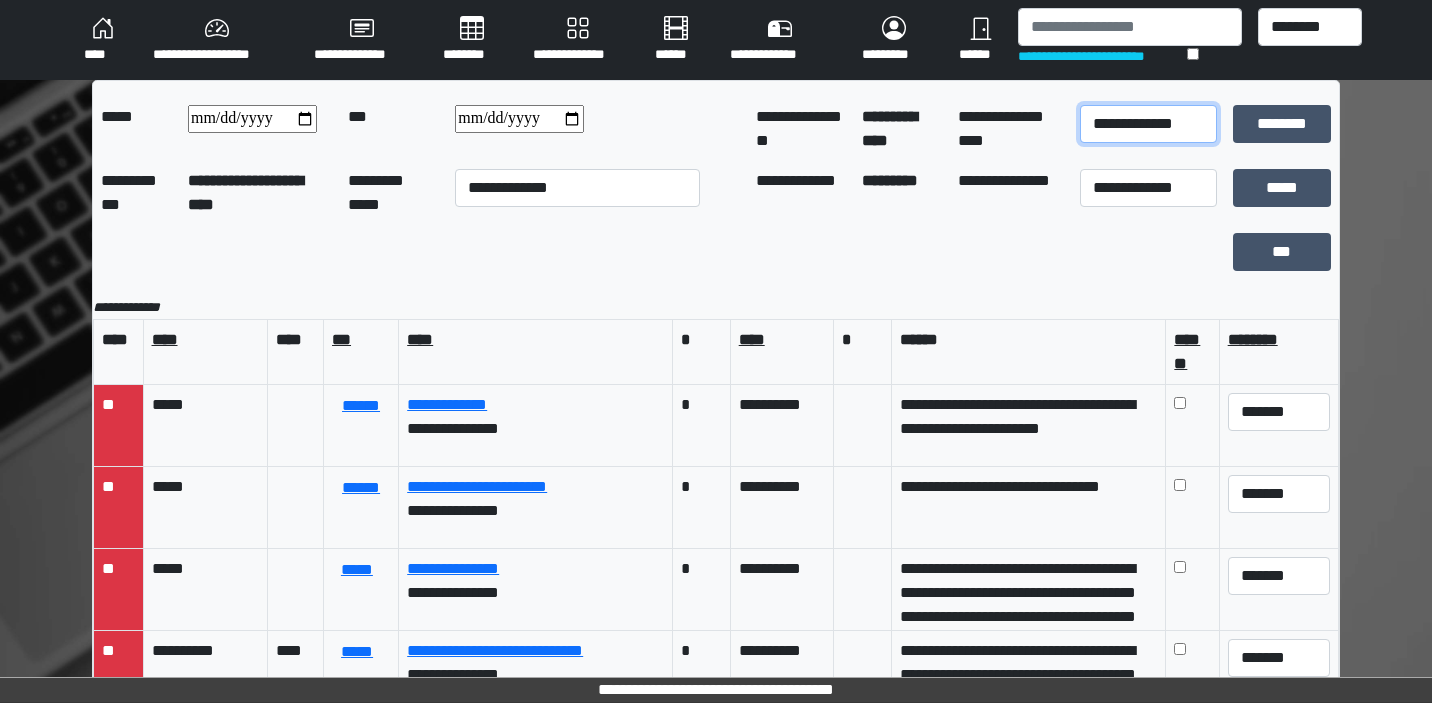 select on "*" 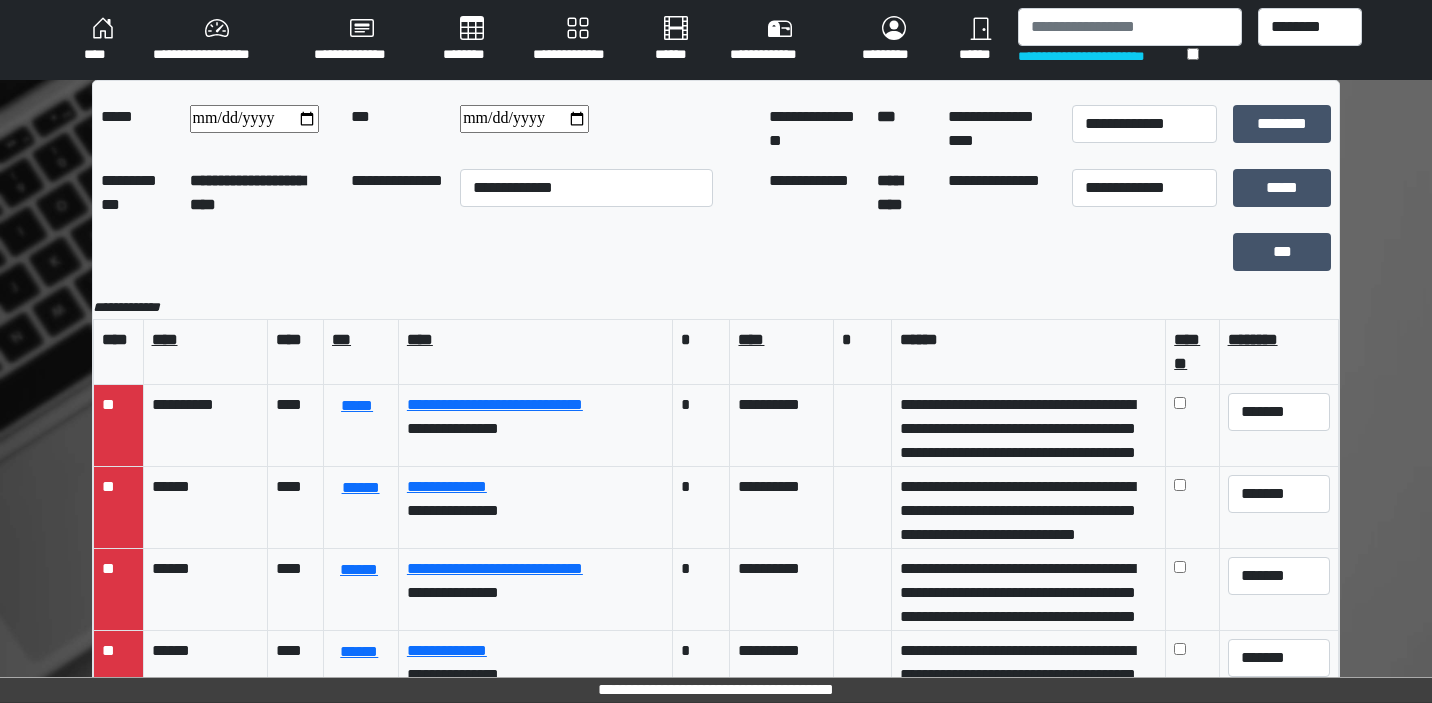 click at bounding box center (524, 119) 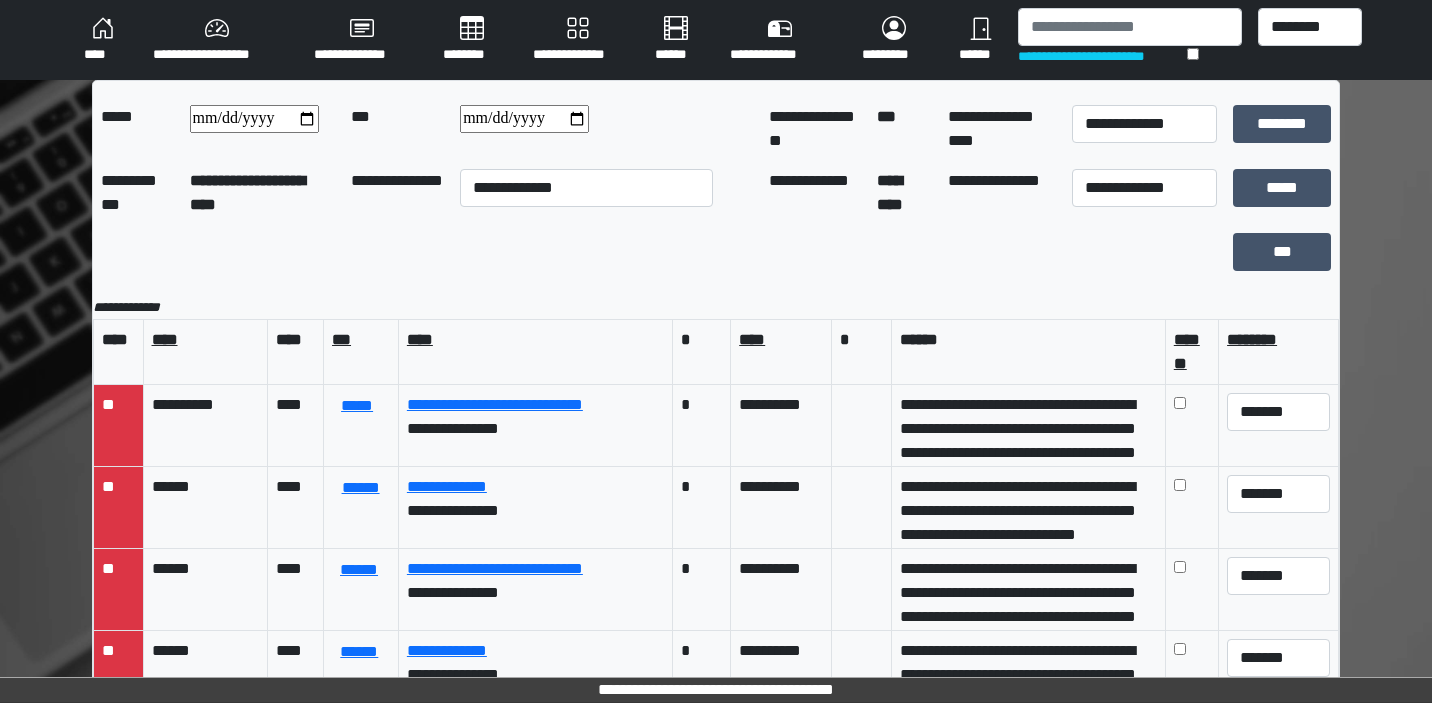 click on "**********" at bounding box center [524, 119] 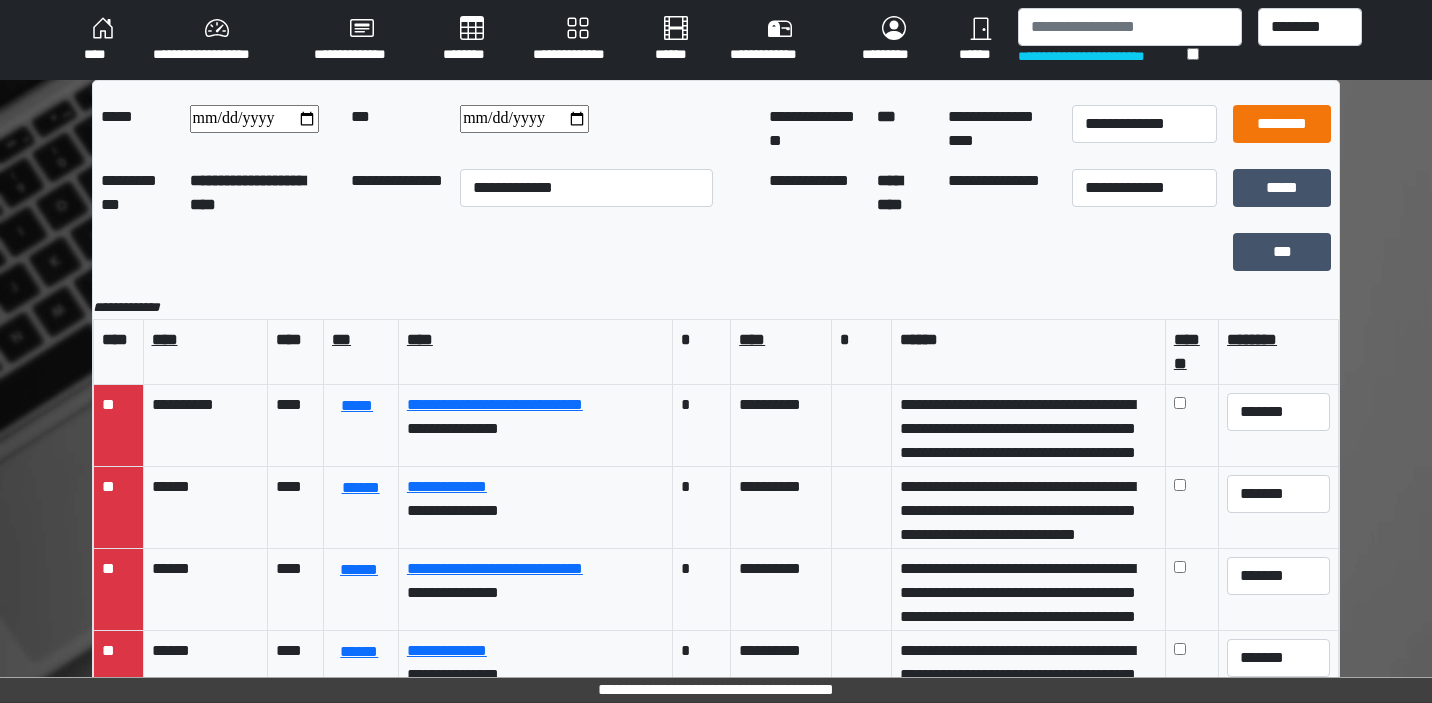 click on "********" at bounding box center (1282, 124) 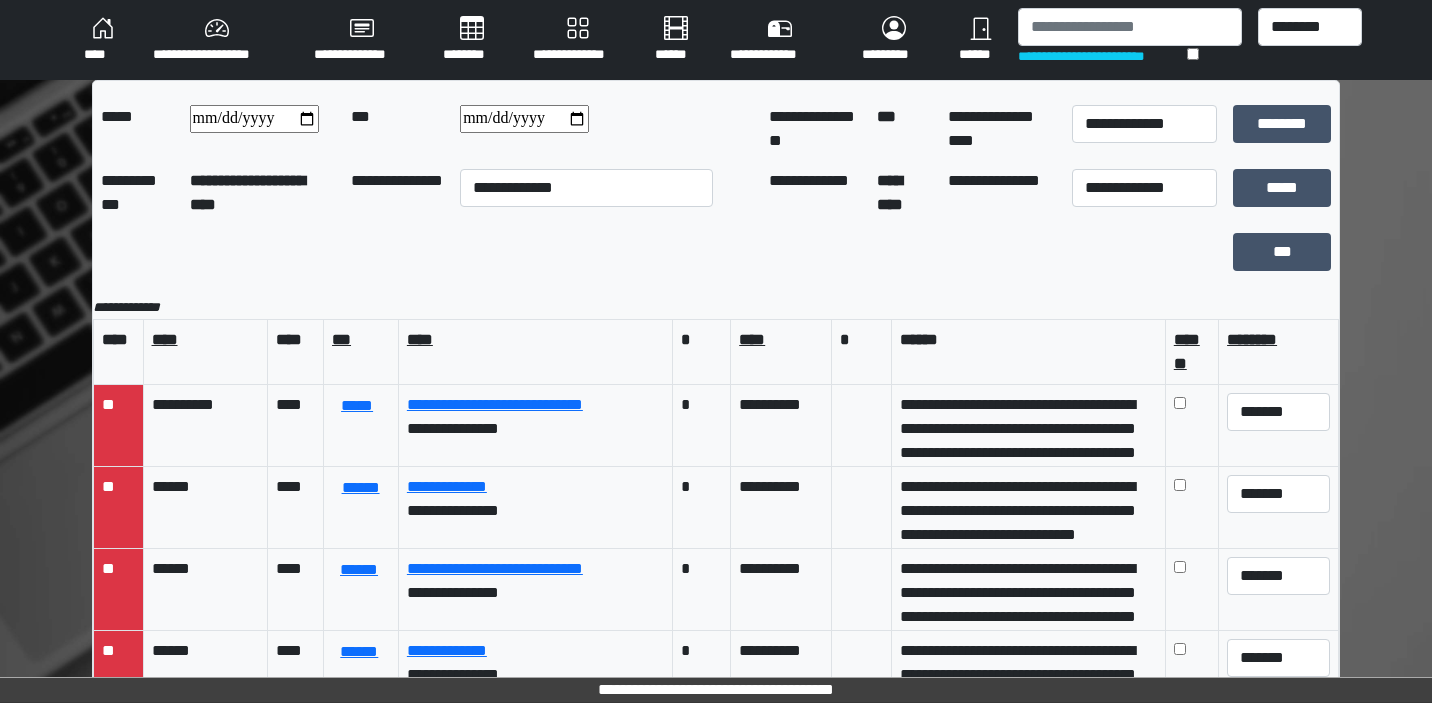 click on "**********" at bounding box center [586, 193] 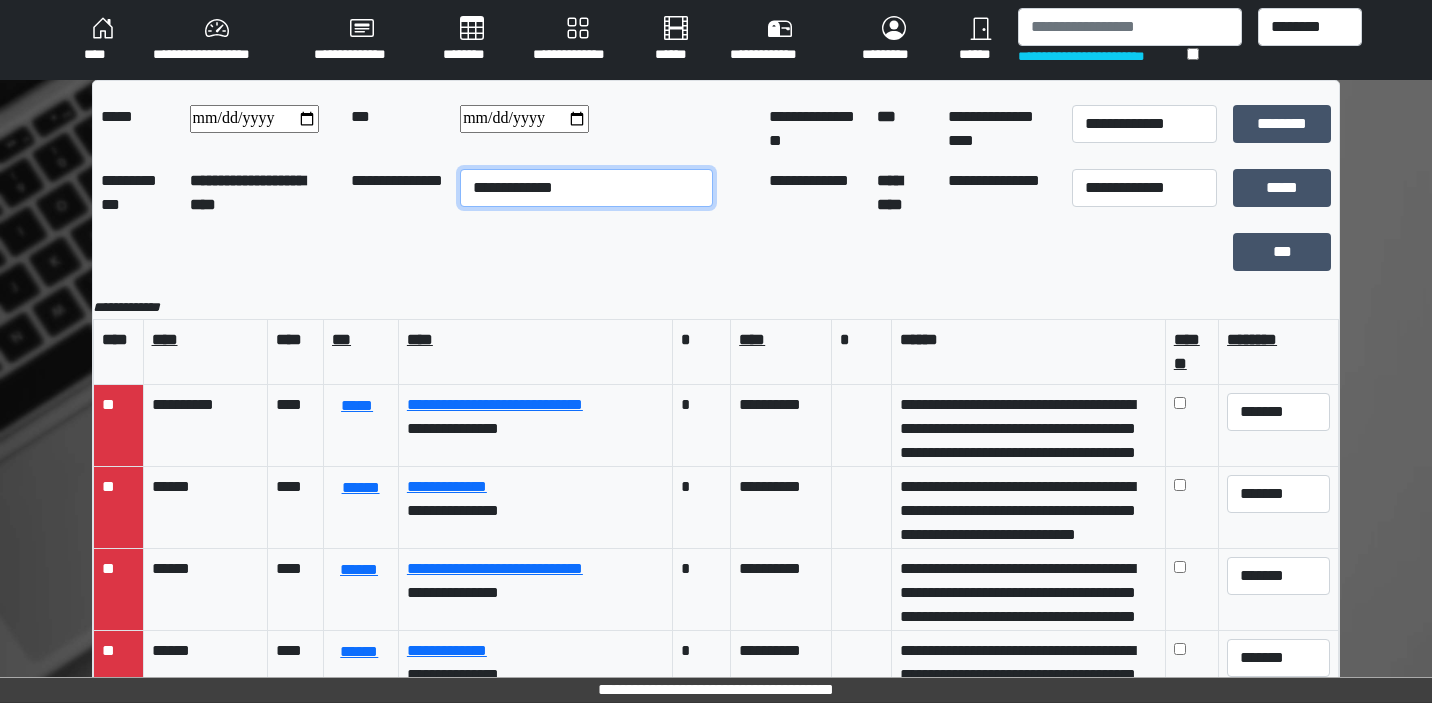 select on "**" 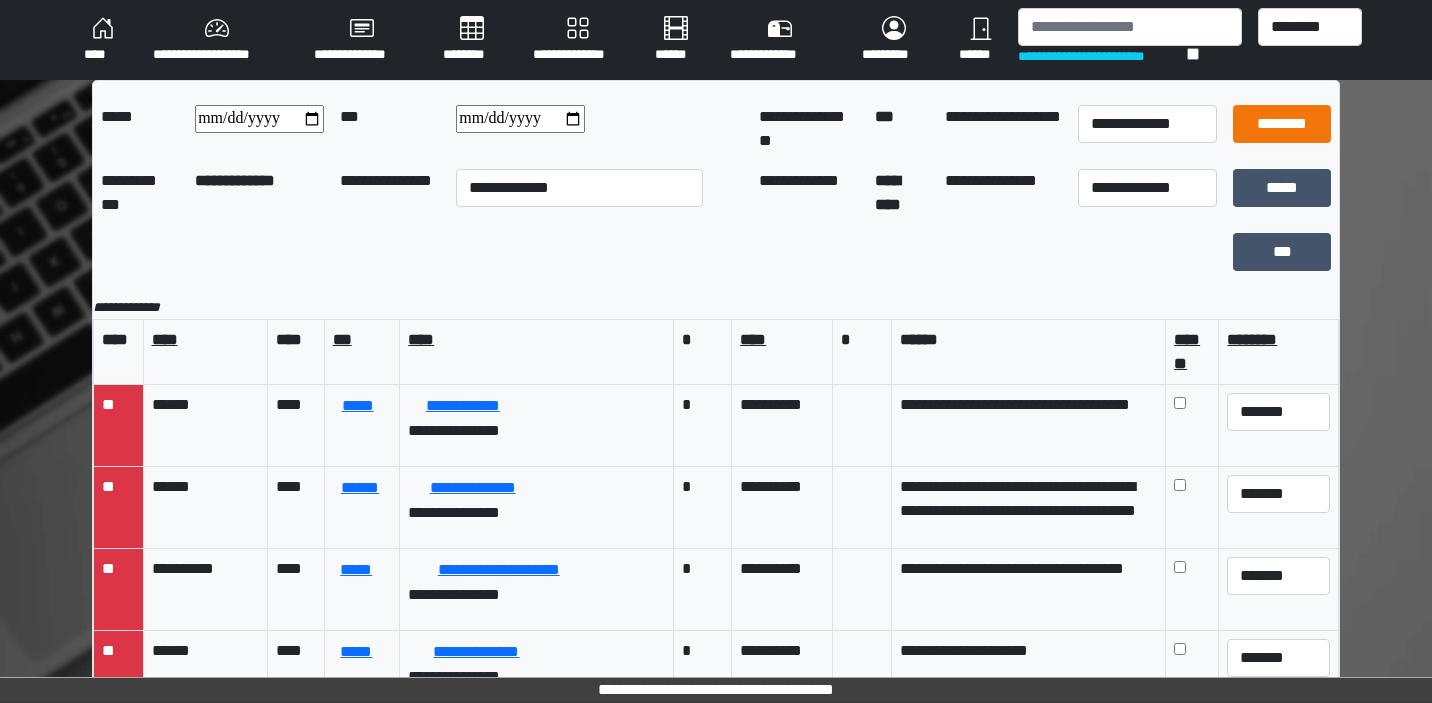 click on "********" at bounding box center (1282, 124) 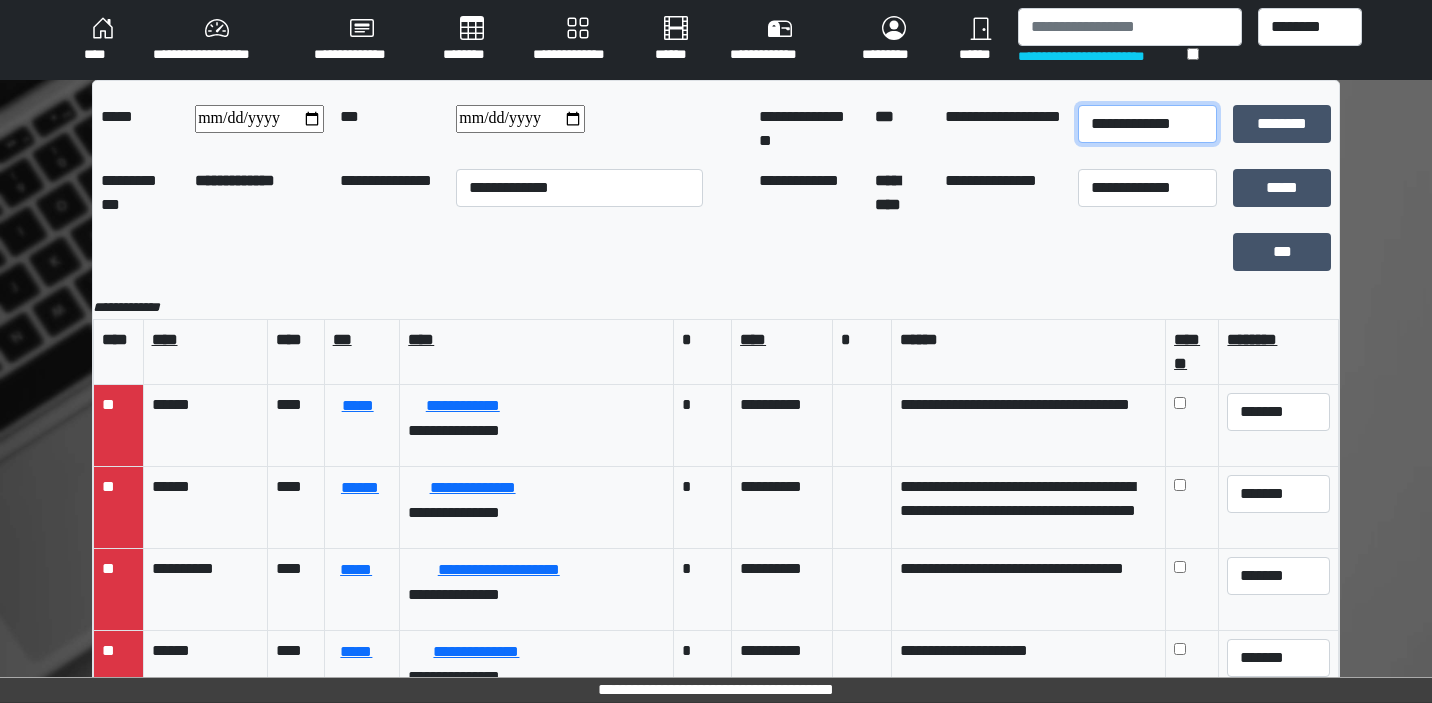 select on "*" 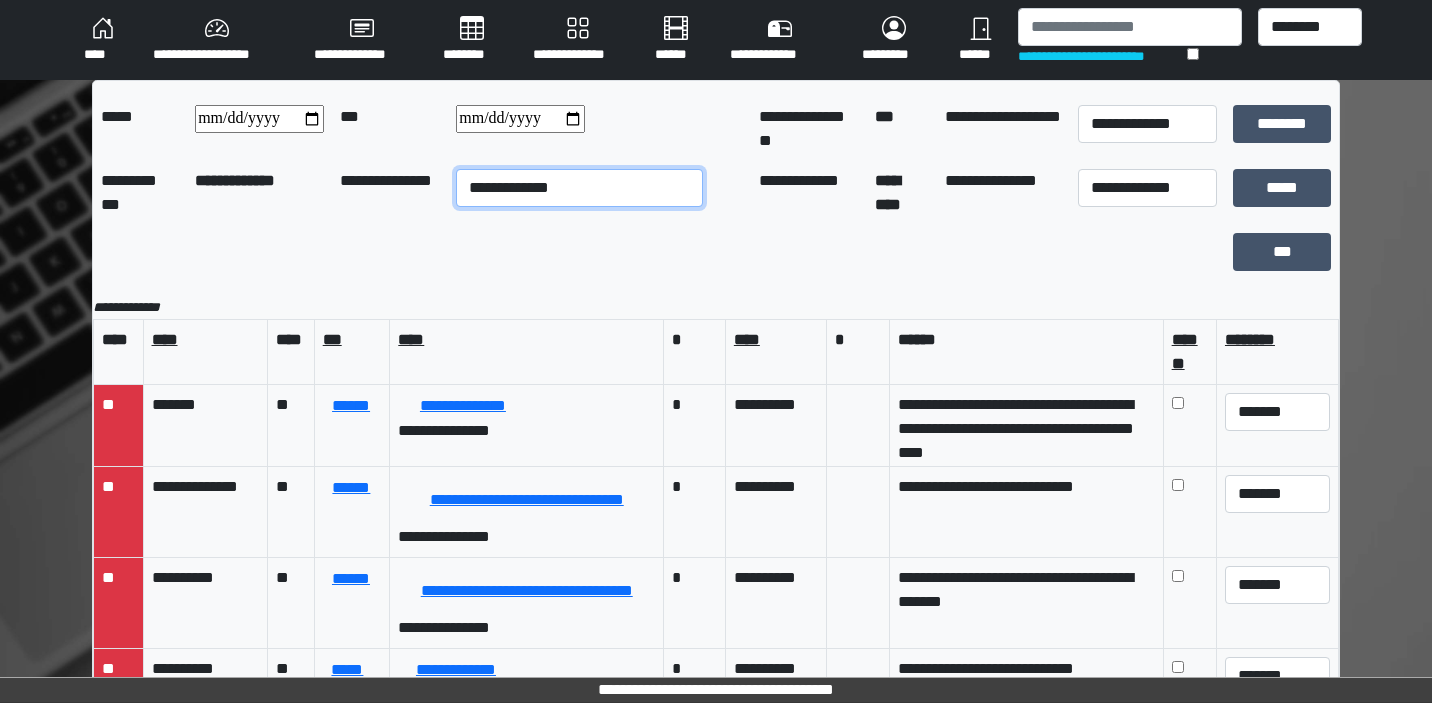 select on "**" 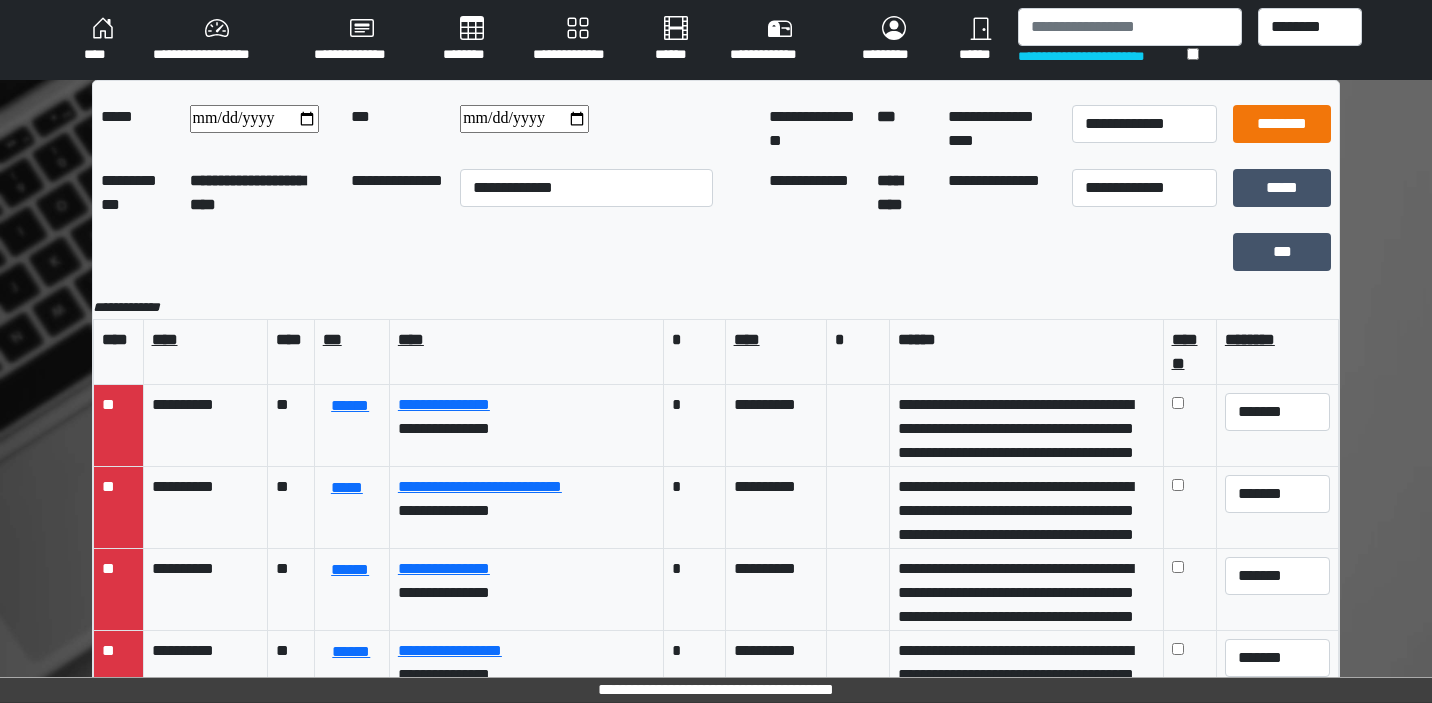 click on "********" at bounding box center (1282, 124) 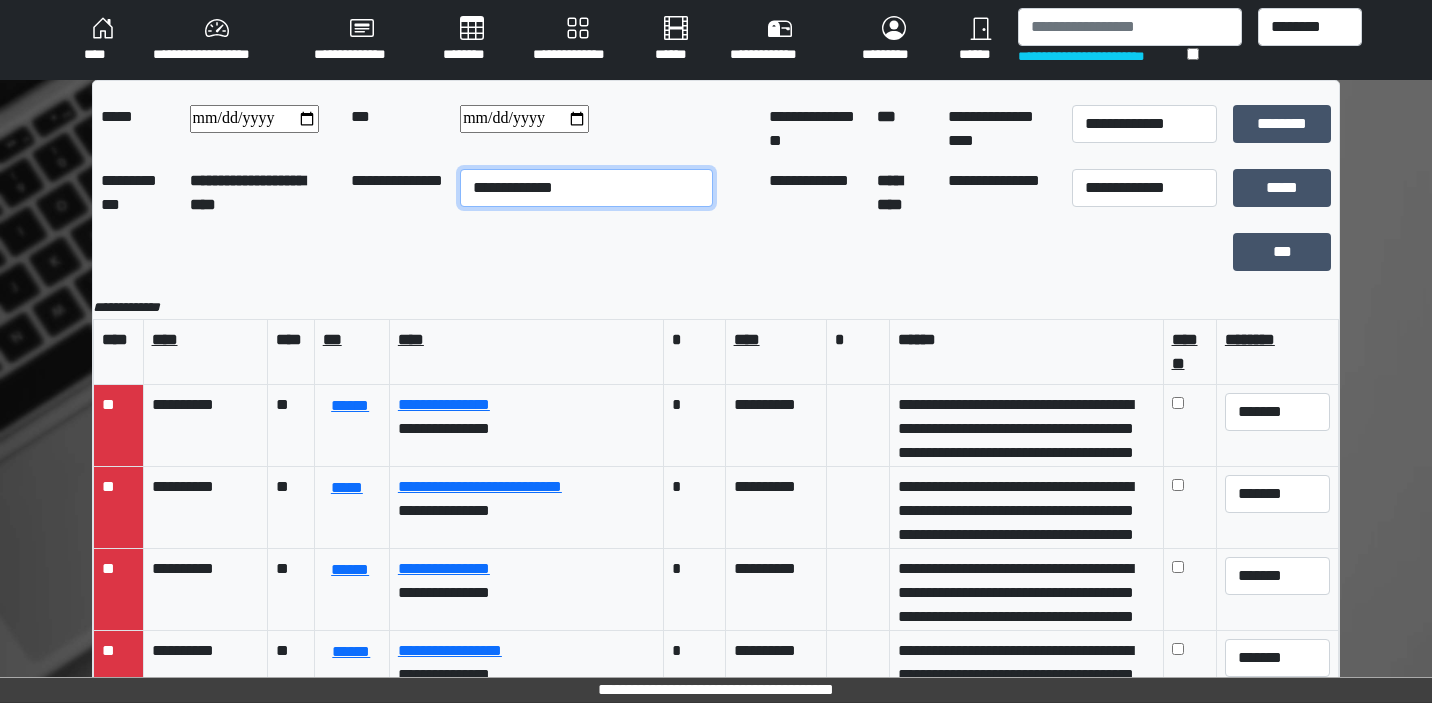 select on "**" 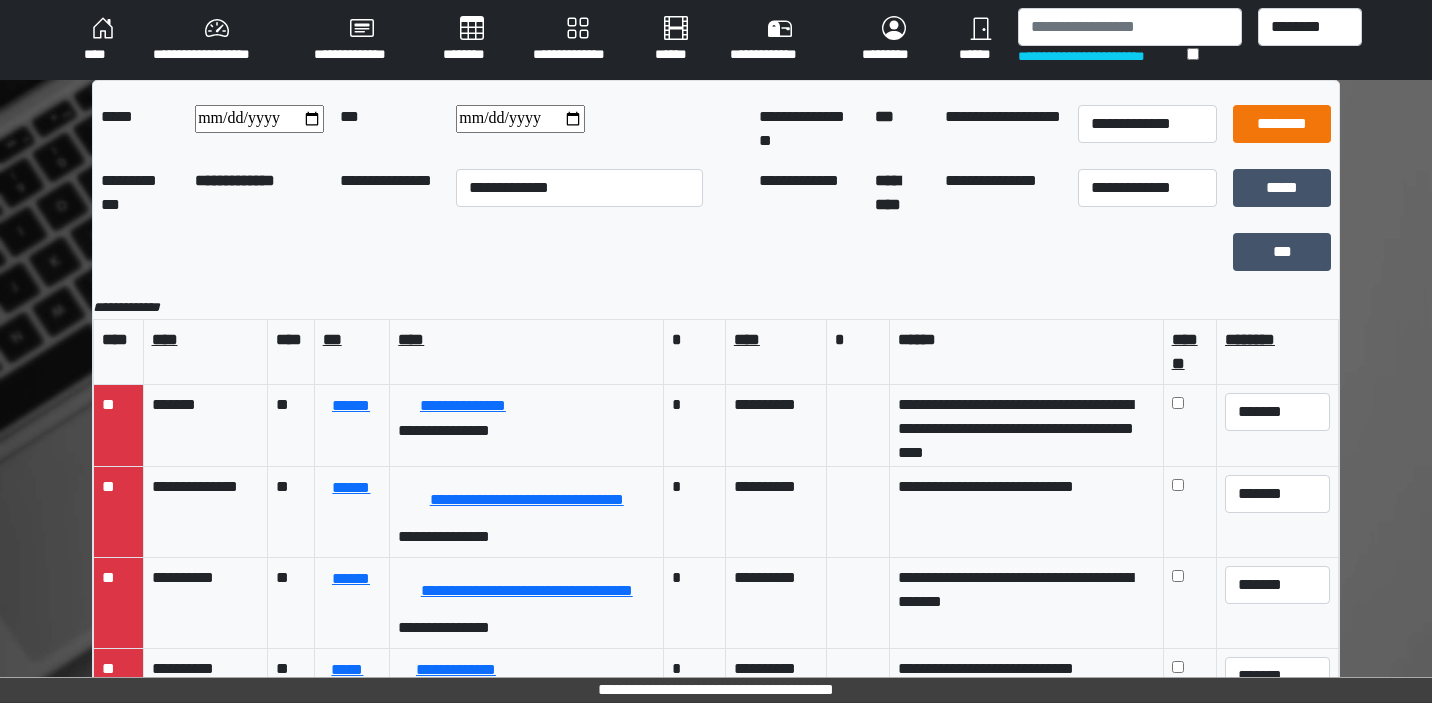 click on "********" at bounding box center (1282, 124) 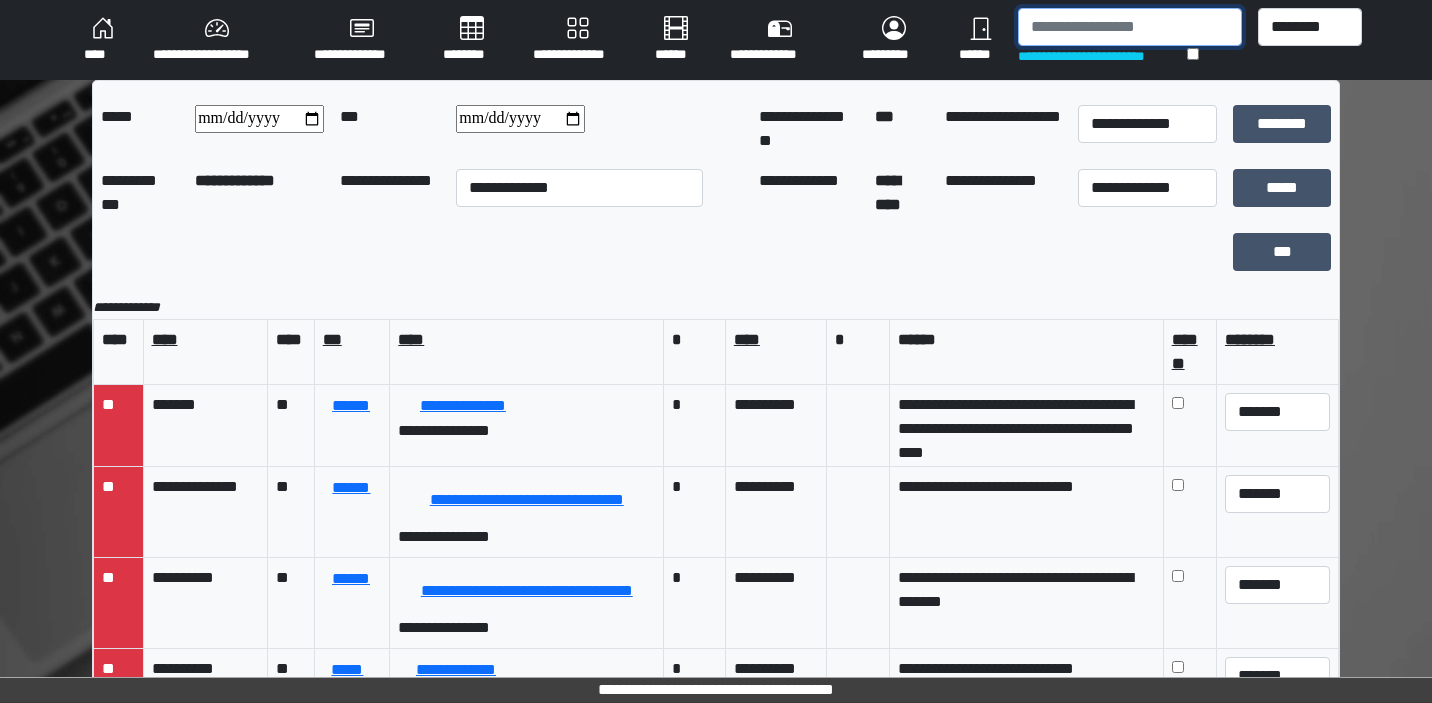 click at bounding box center [1129, 27] 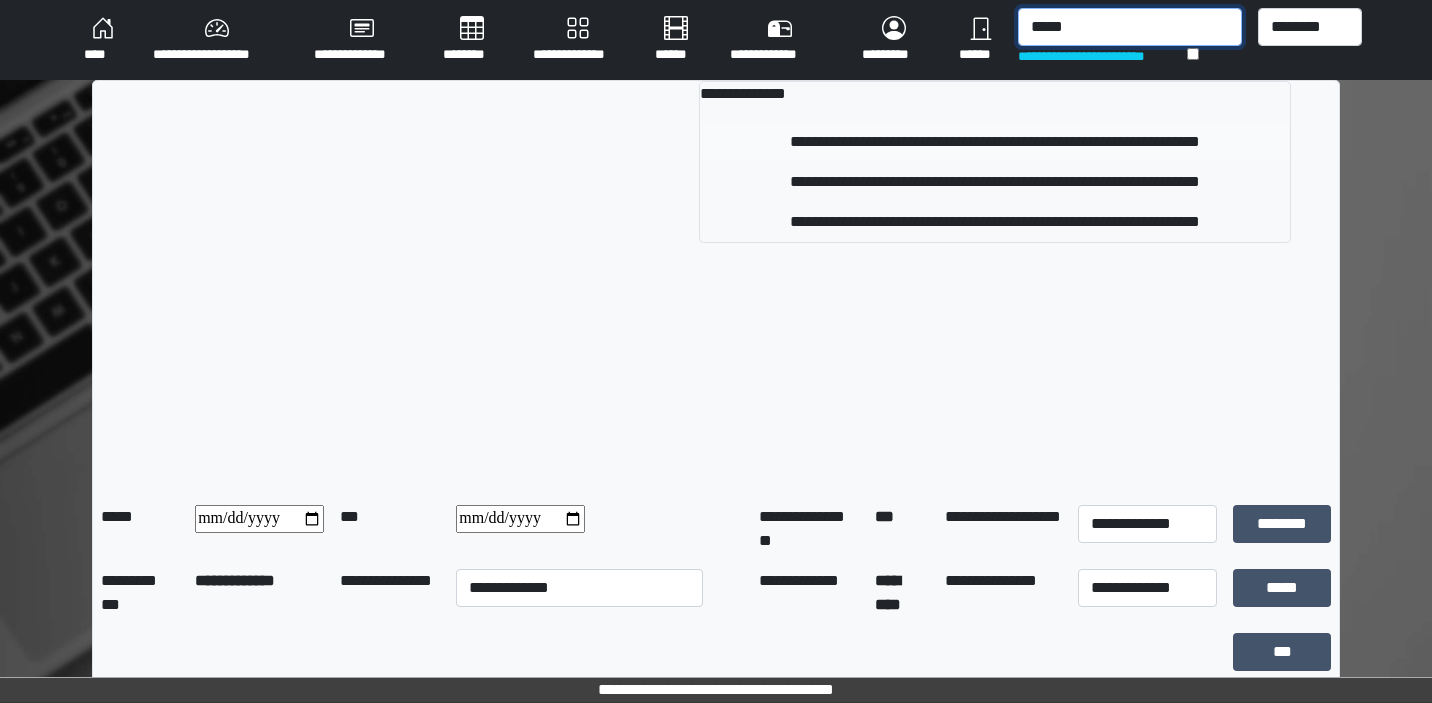 type on "*****" 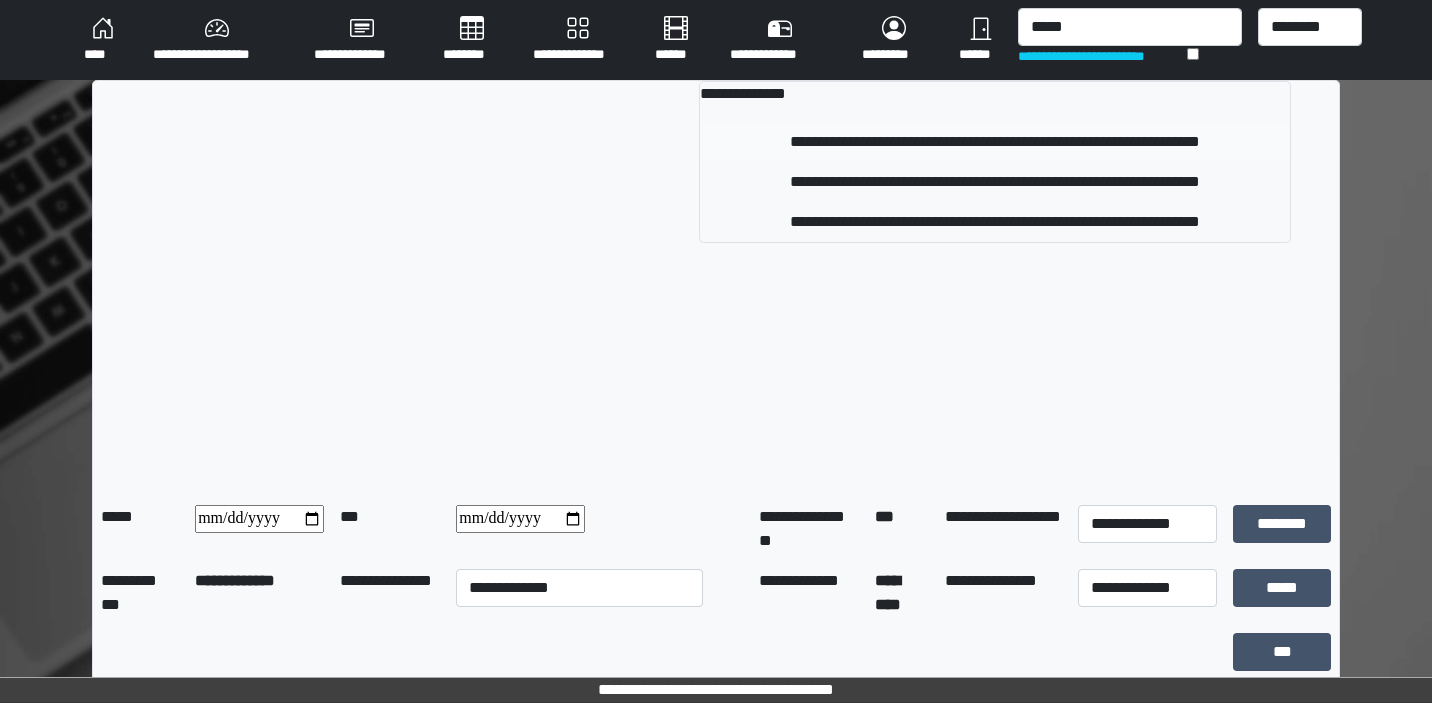 click on "**********" at bounding box center (995, 142) 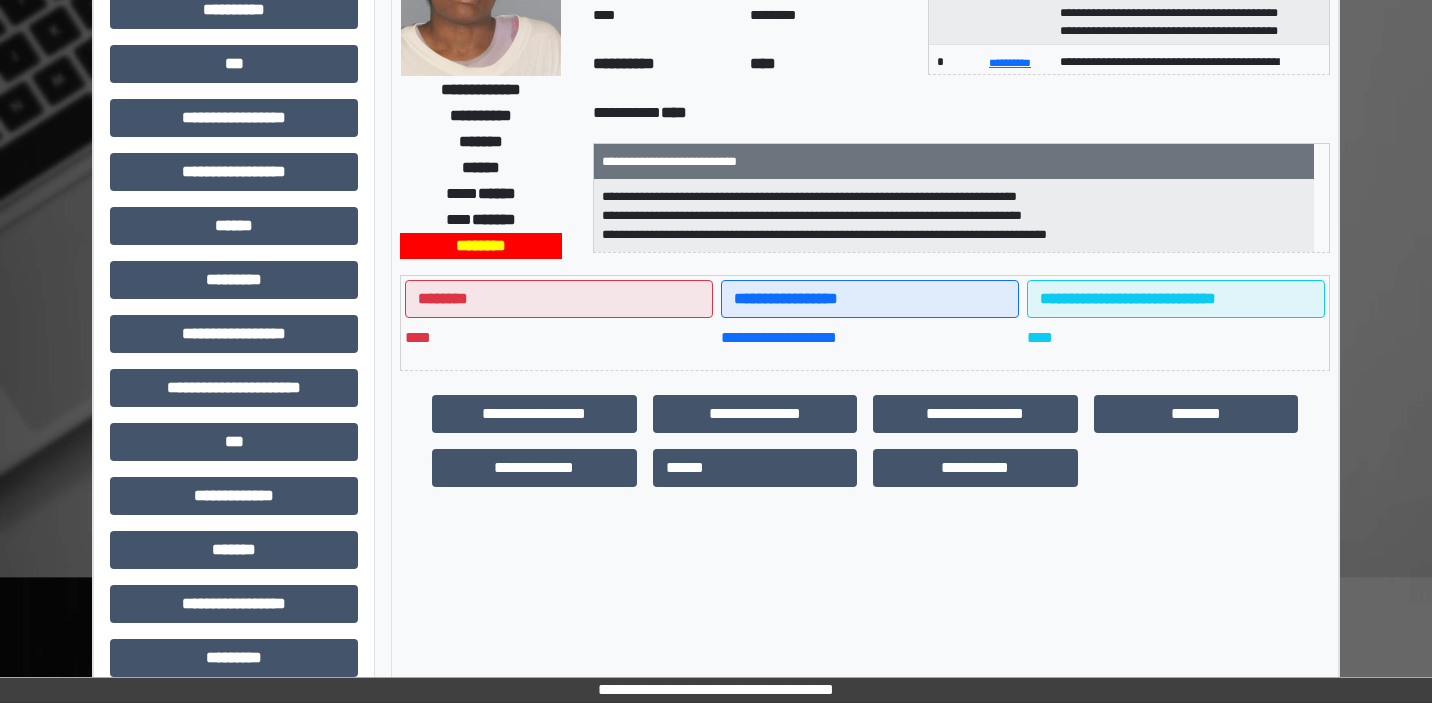 scroll, scrollTop: 266, scrollLeft: 0, axis: vertical 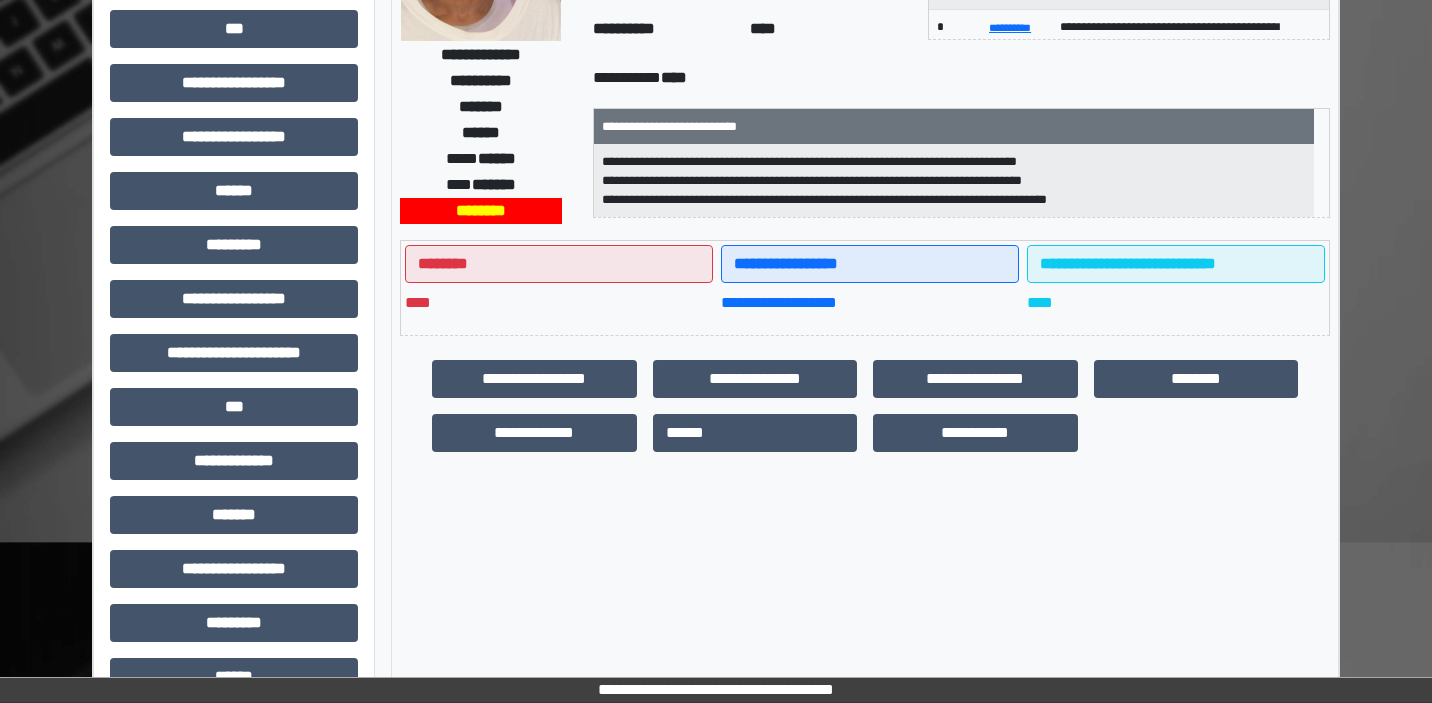 click on "**********" at bounding box center (234, 361) 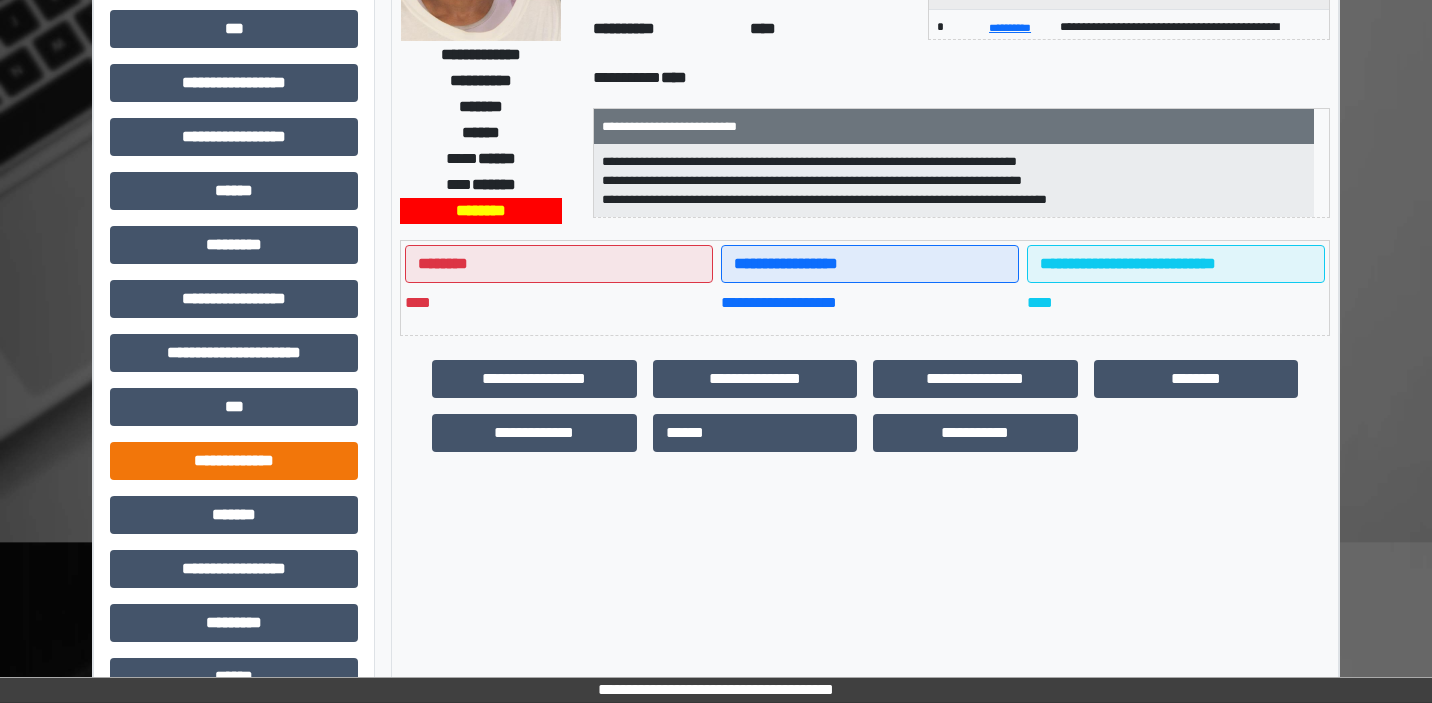 click on "**********" at bounding box center (234, 461) 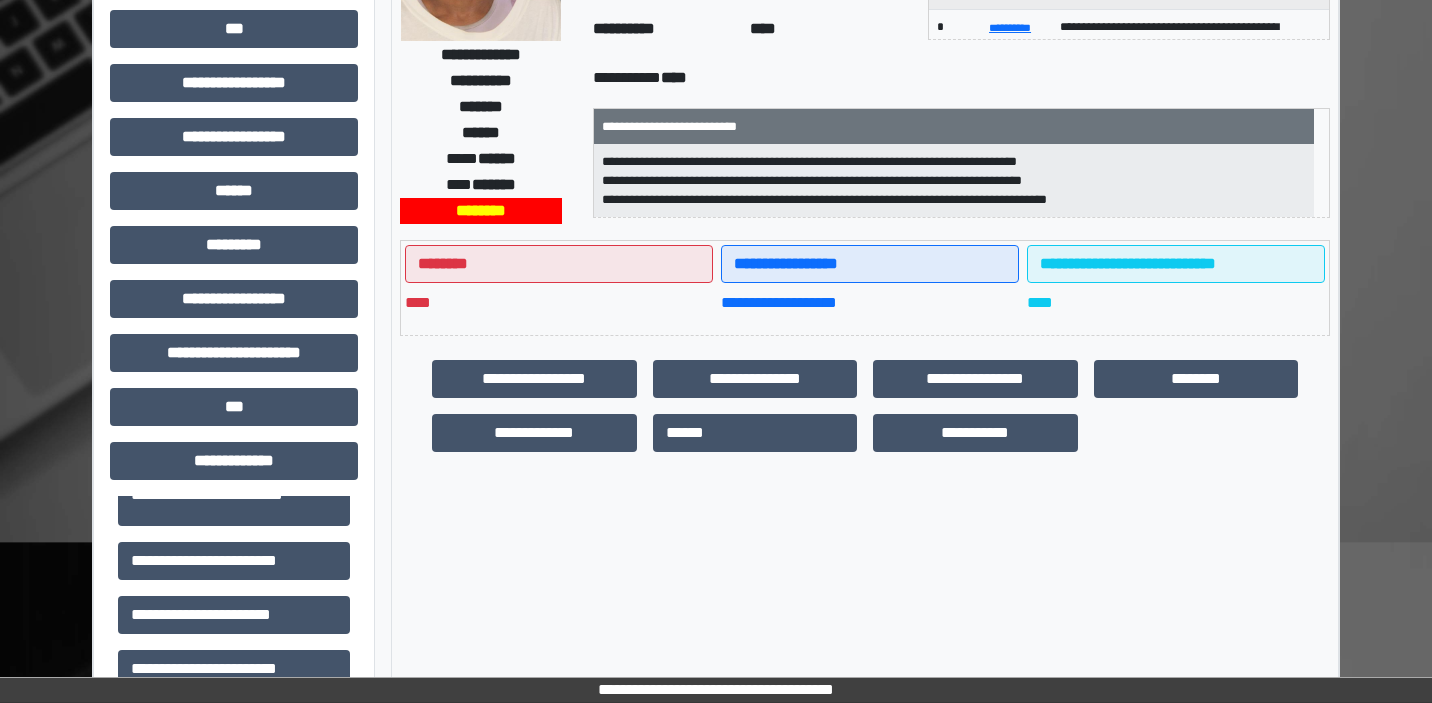scroll, scrollTop: 550, scrollLeft: 0, axis: vertical 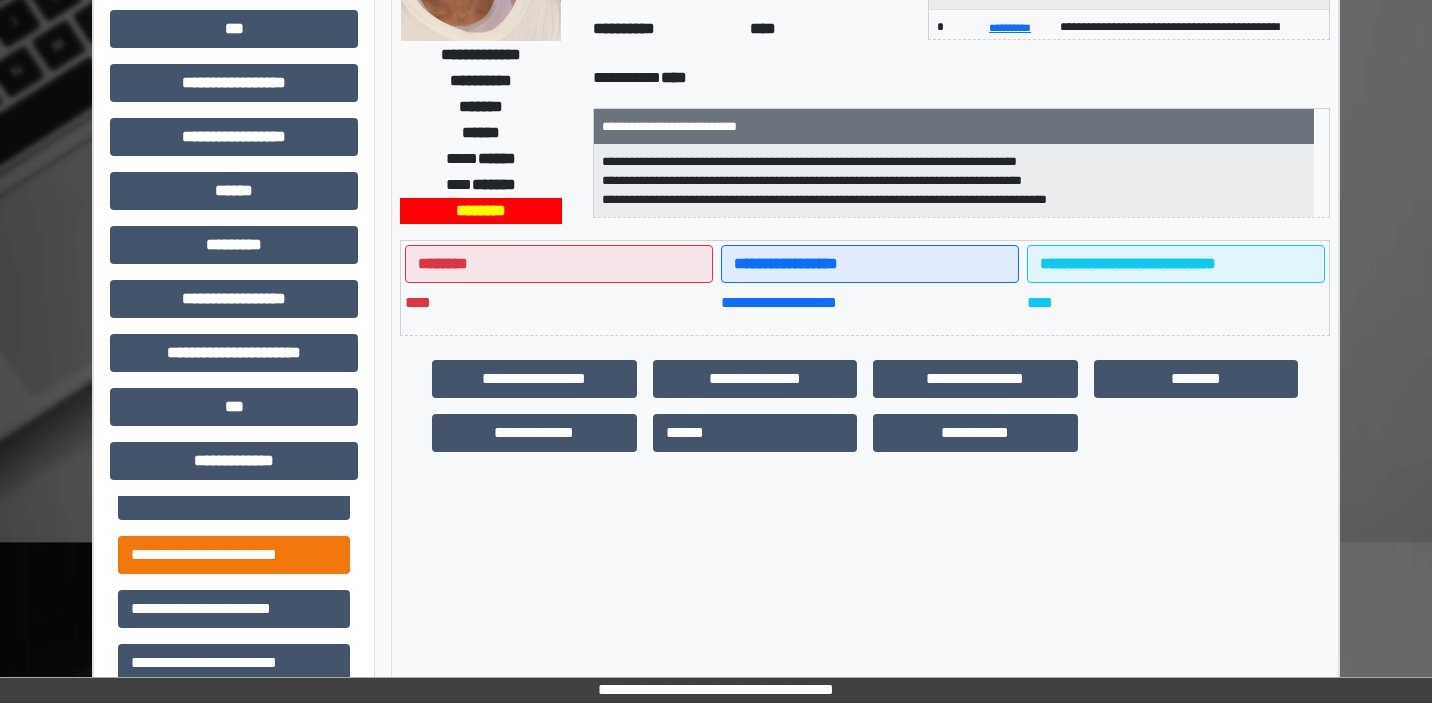 click on "**********" at bounding box center [234, 555] 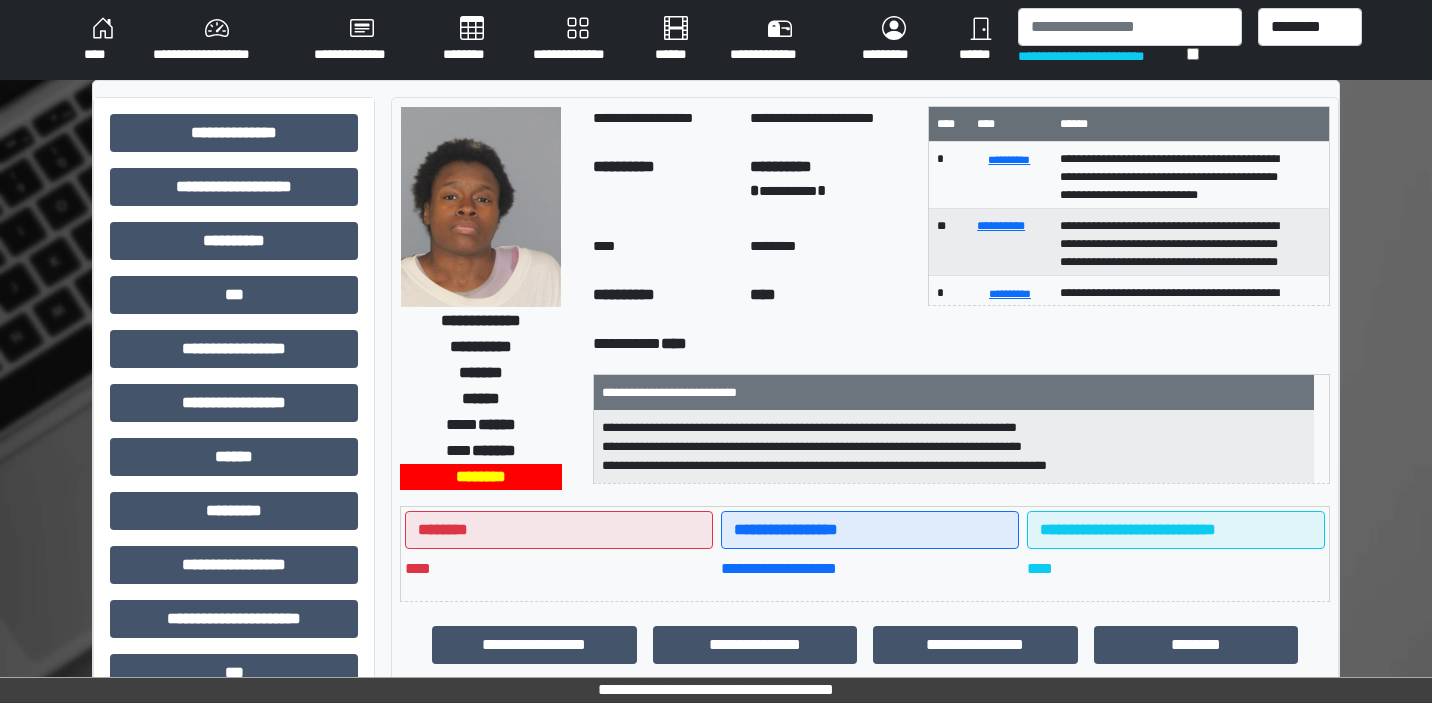 scroll, scrollTop: 0, scrollLeft: 0, axis: both 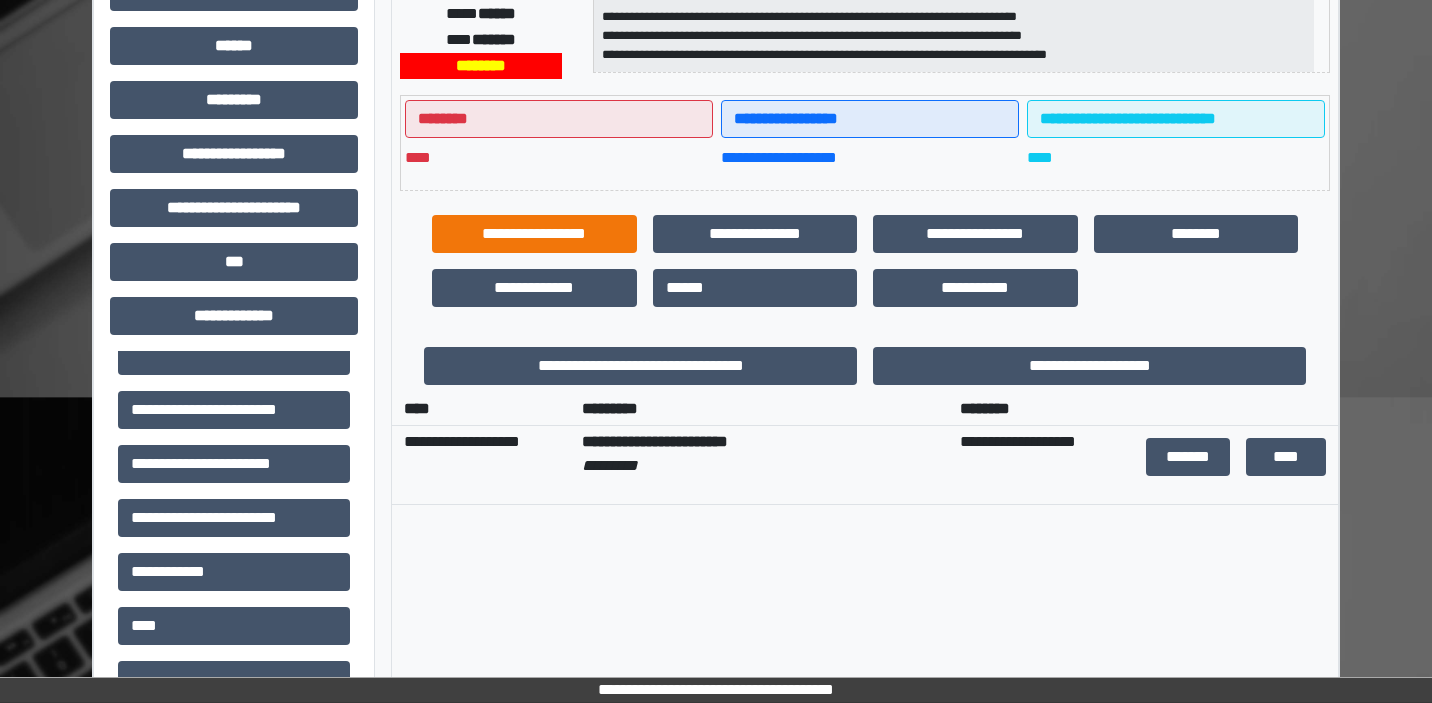 click on "**********" at bounding box center (534, 234) 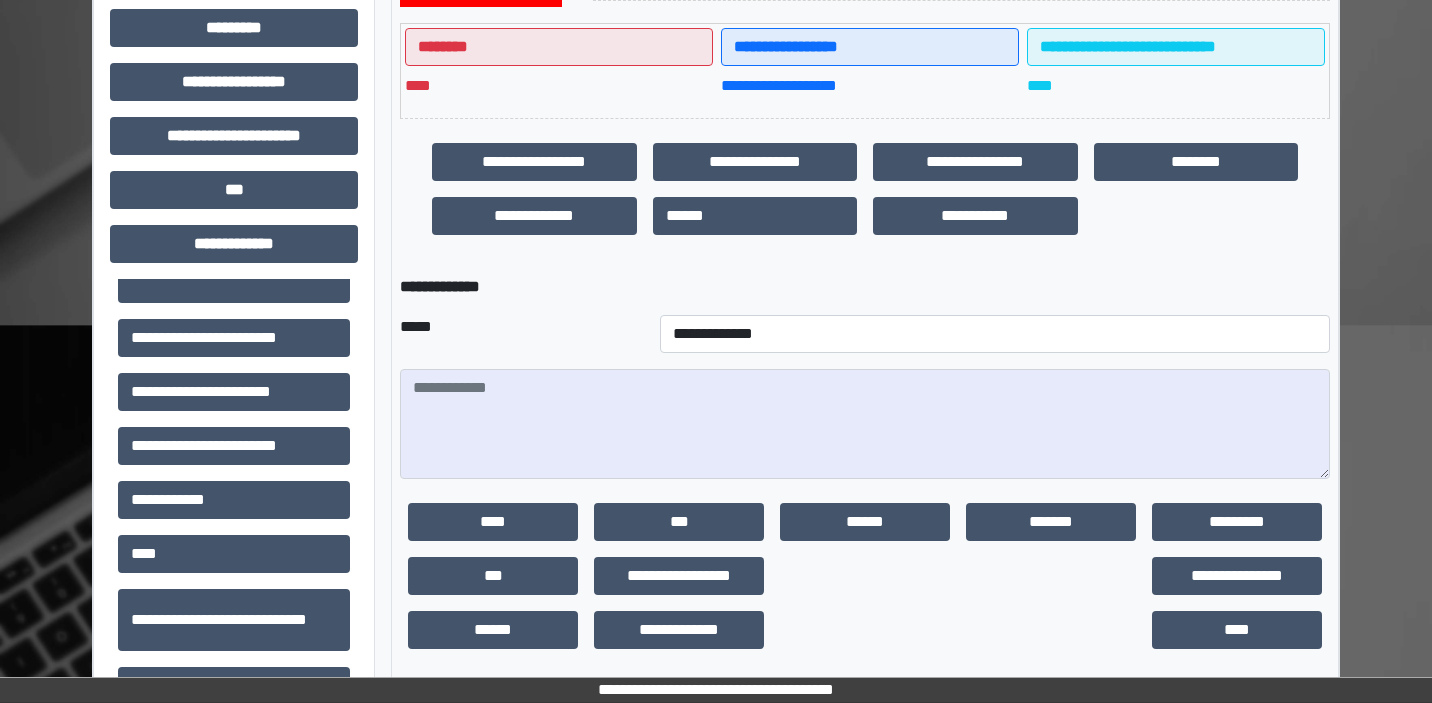 scroll, scrollTop: 500, scrollLeft: 0, axis: vertical 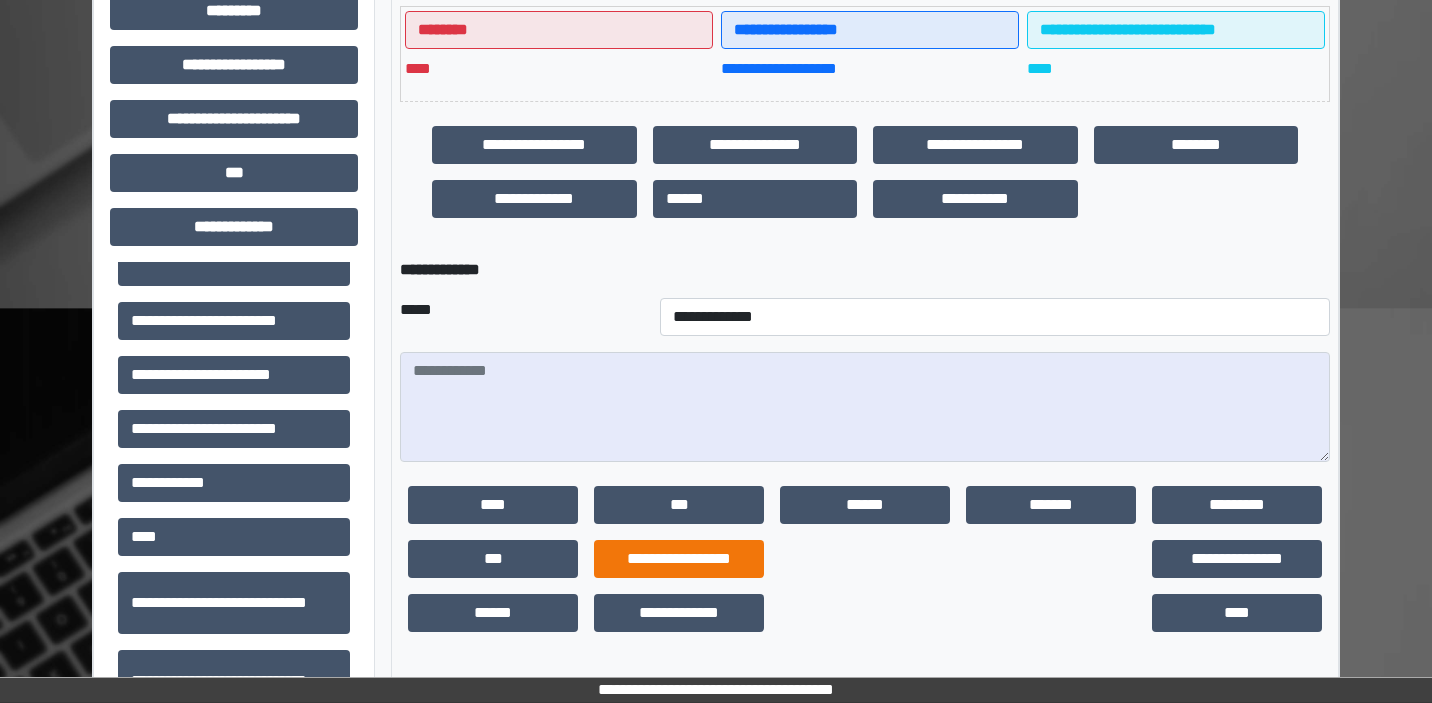 click on "**********" at bounding box center [679, 559] 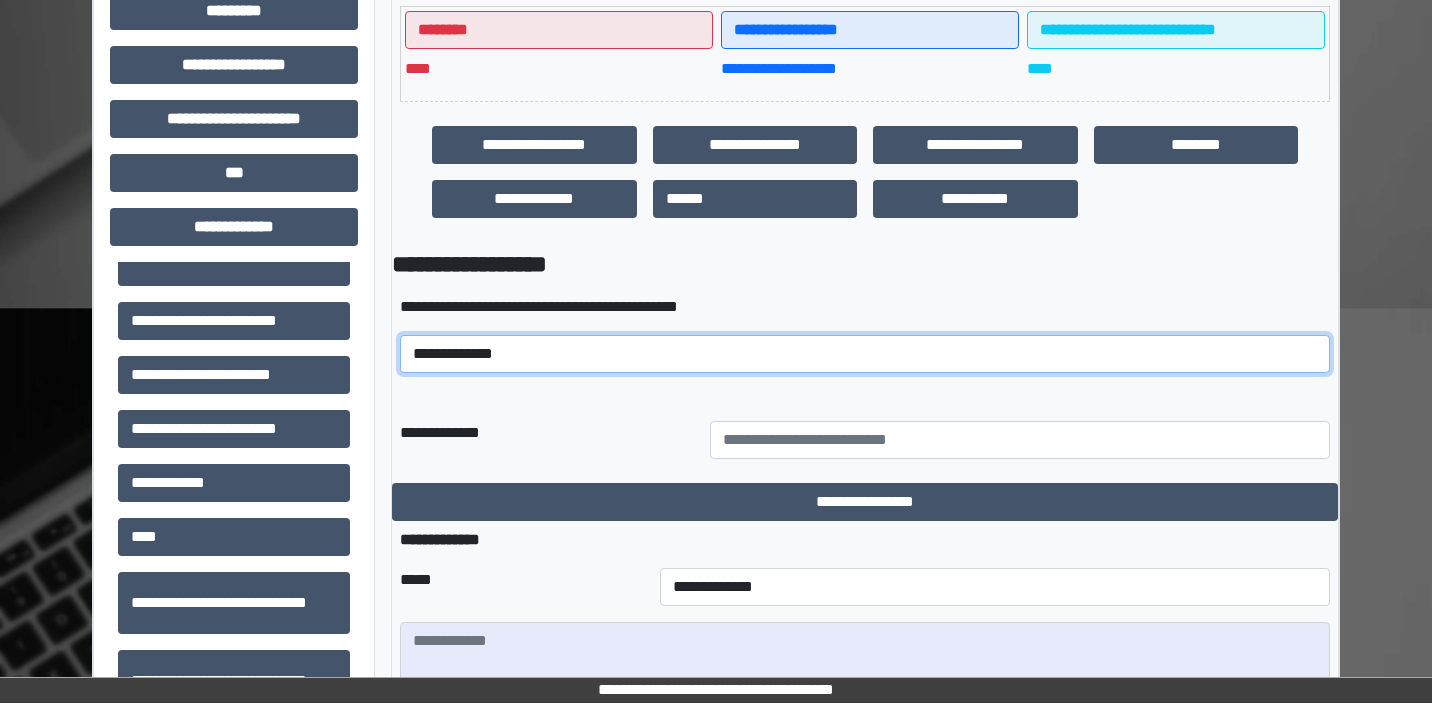 select on "*****" 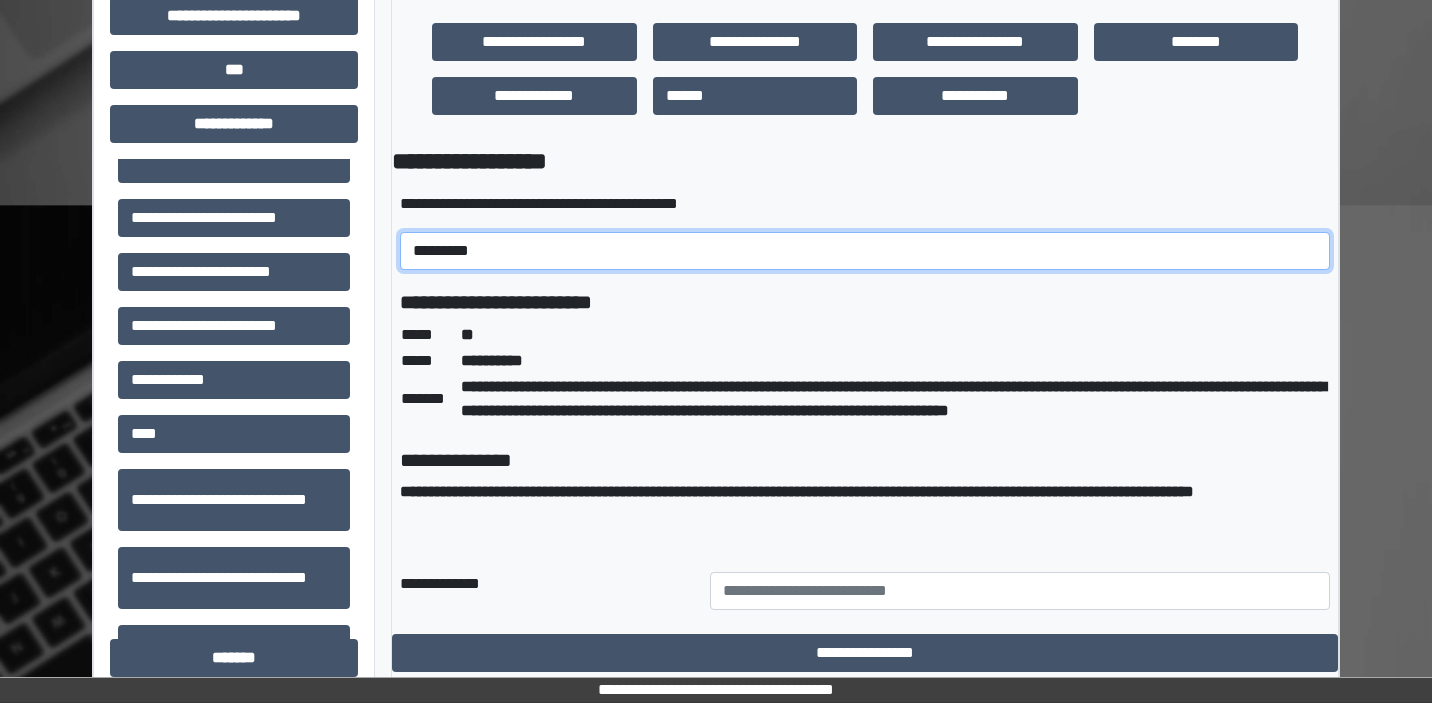 scroll, scrollTop: 606, scrollLeft: 0, axis: vertical 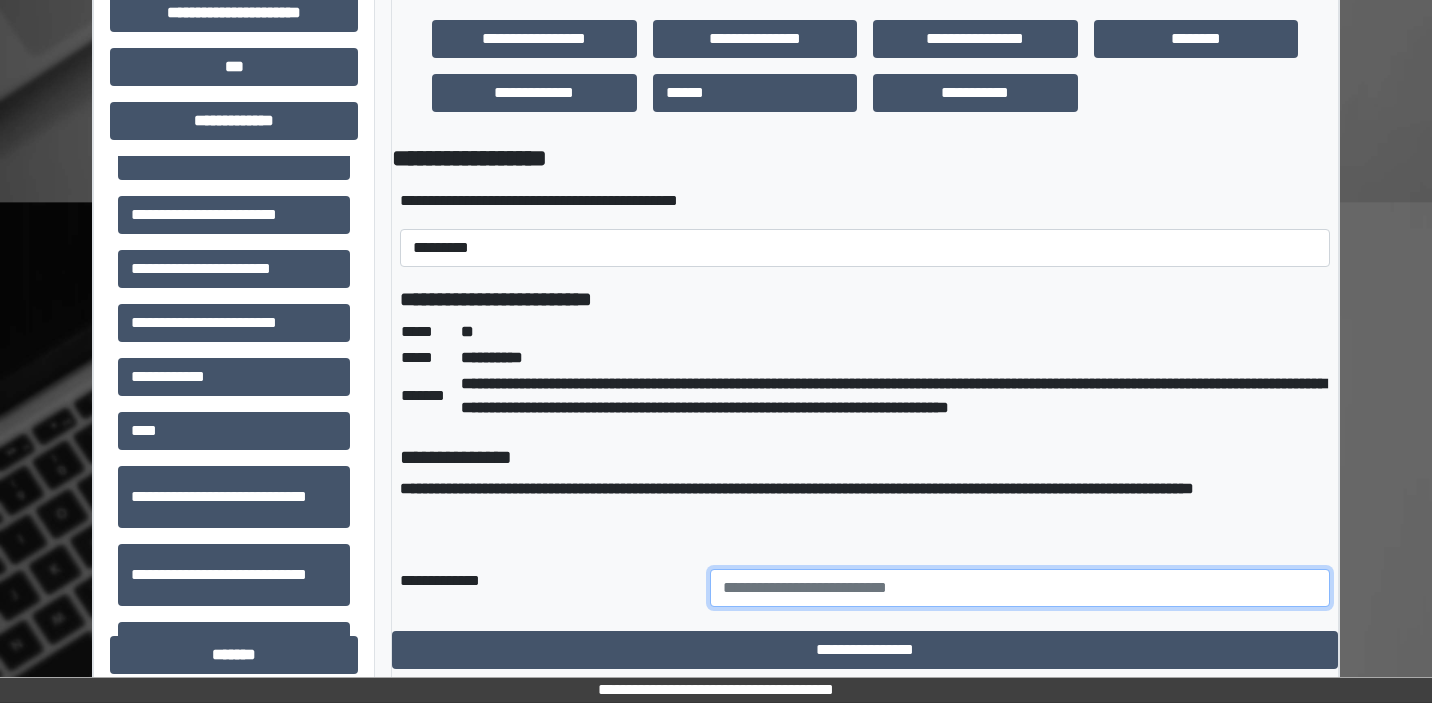 click at bounding box center (1020, 588) 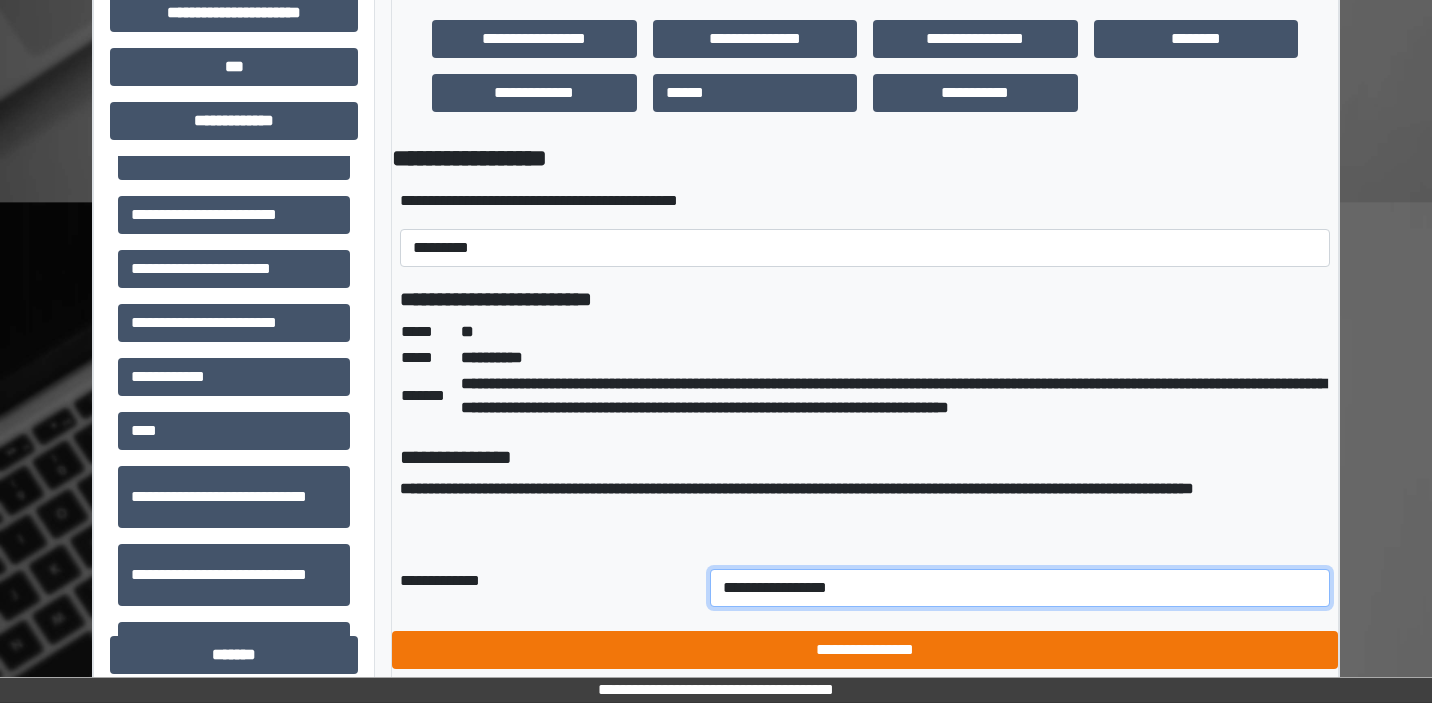type on "**********" 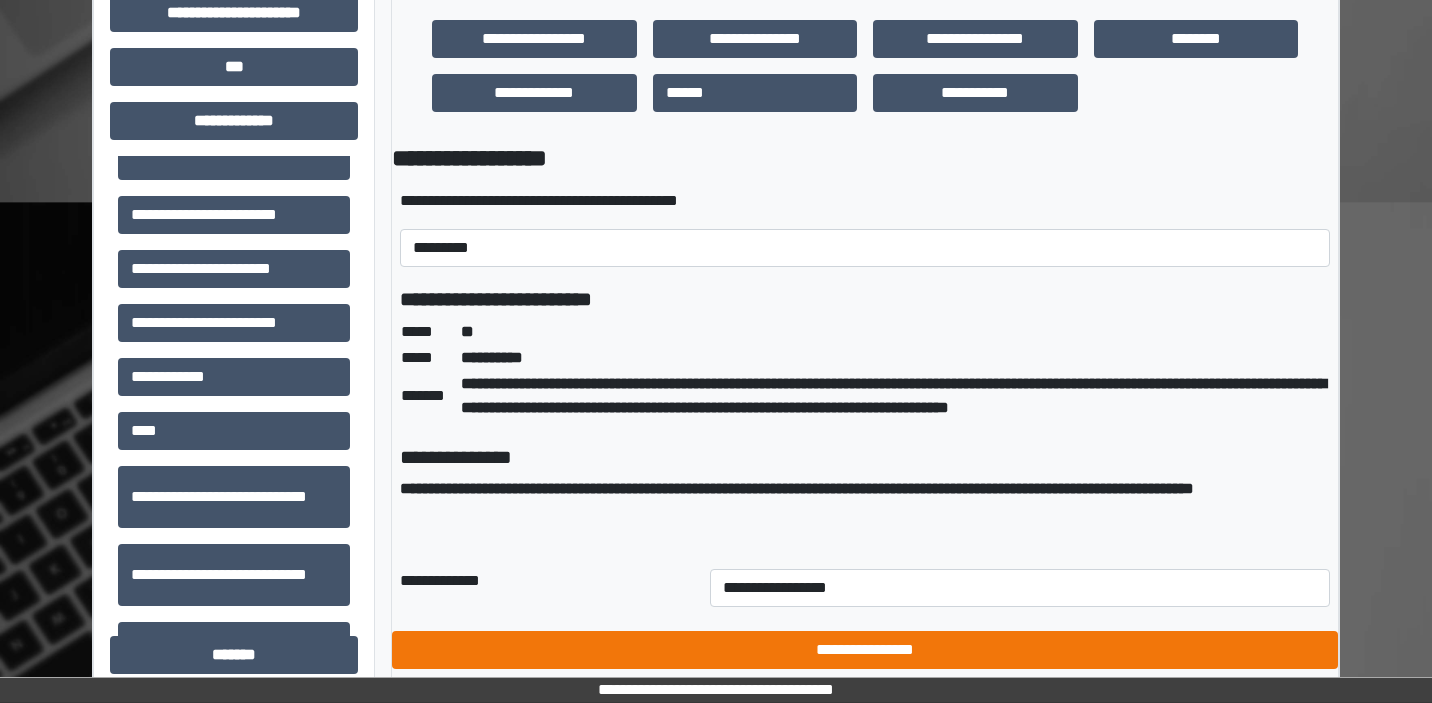 click on "**********" at bounding box center [865, 650] 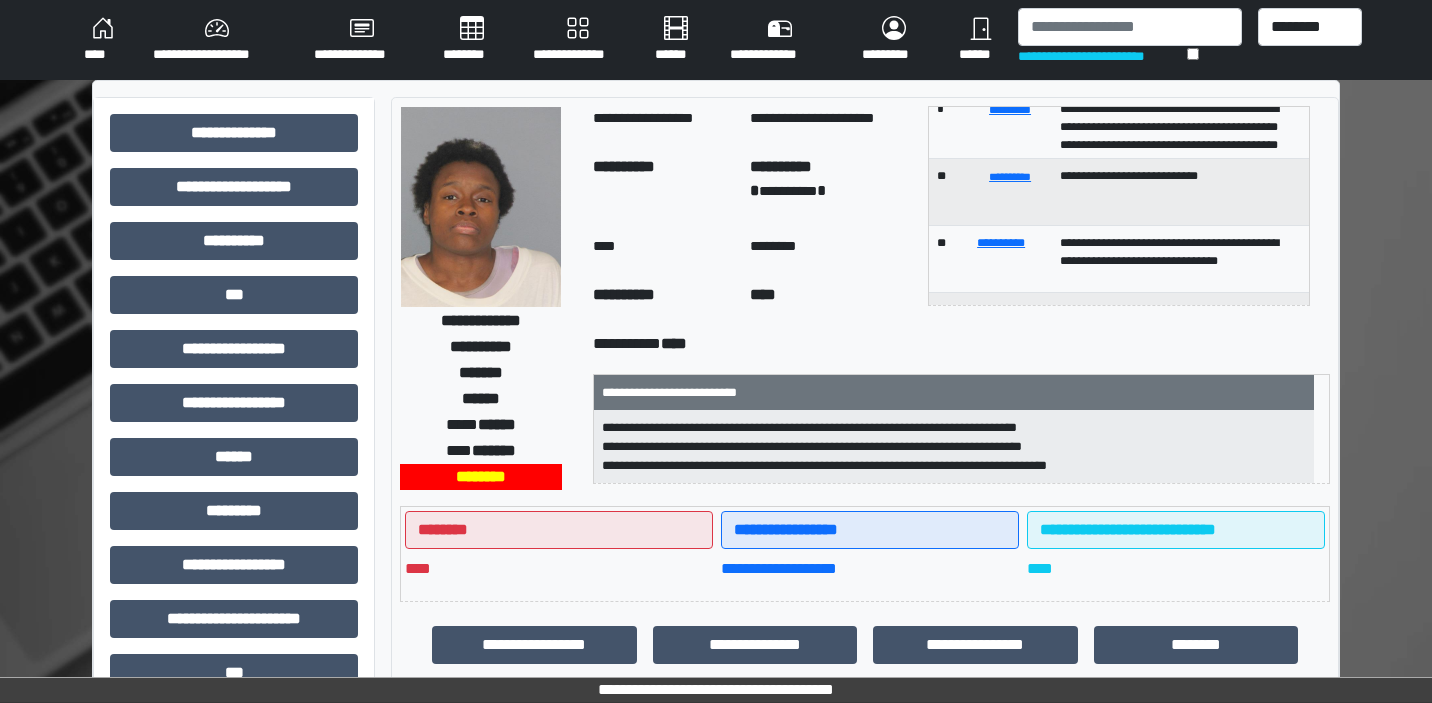scroll, scrollTop: 0, scrollLeft: 0, axis: both 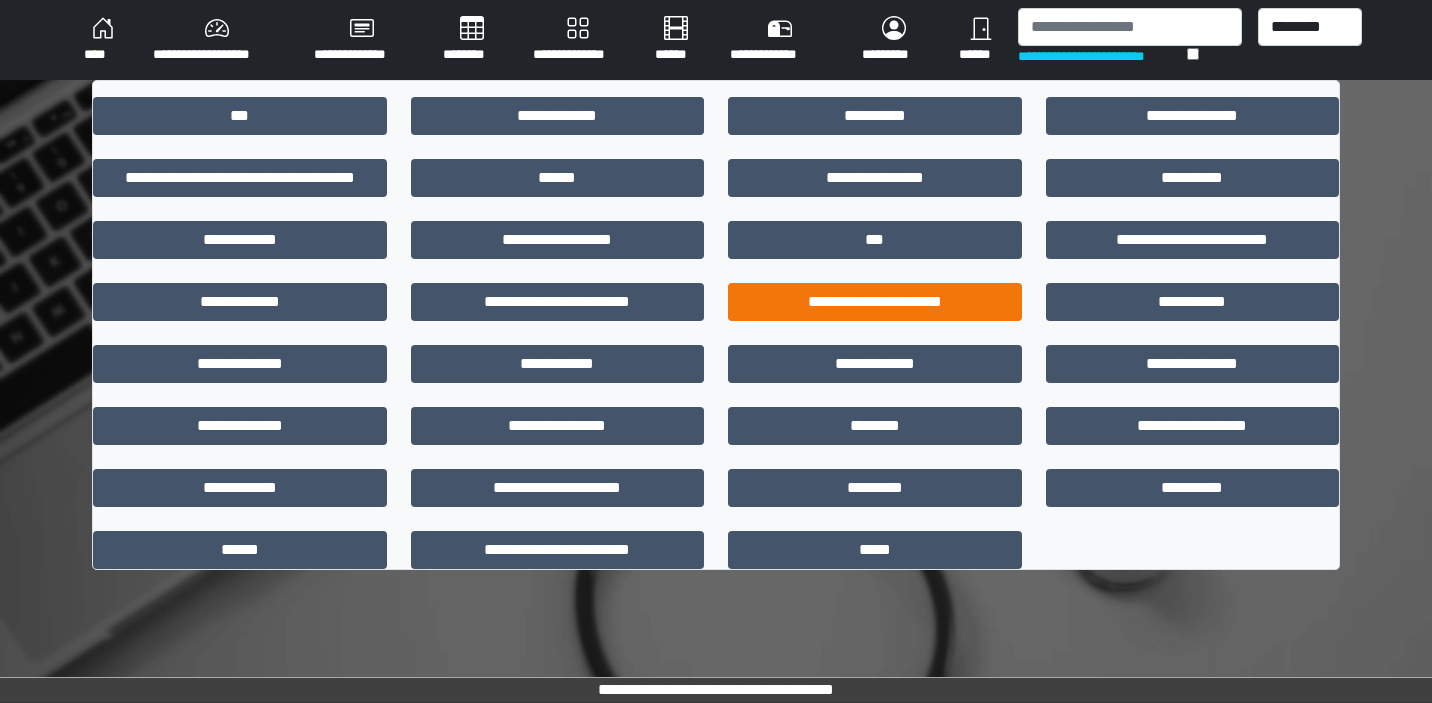 click on "**********" at bounding box center [875, 302] 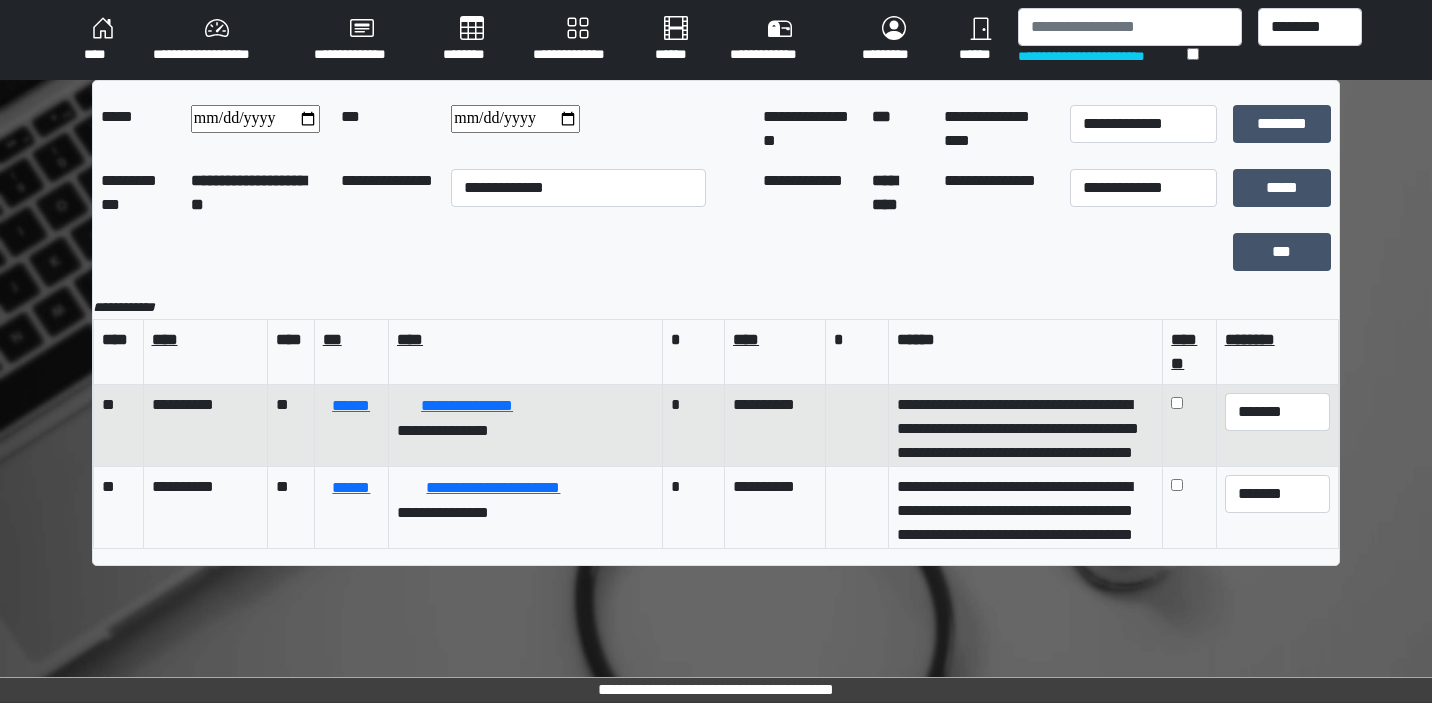 scroll, scrollTop: 0, scrollLeft: 0, axis: both 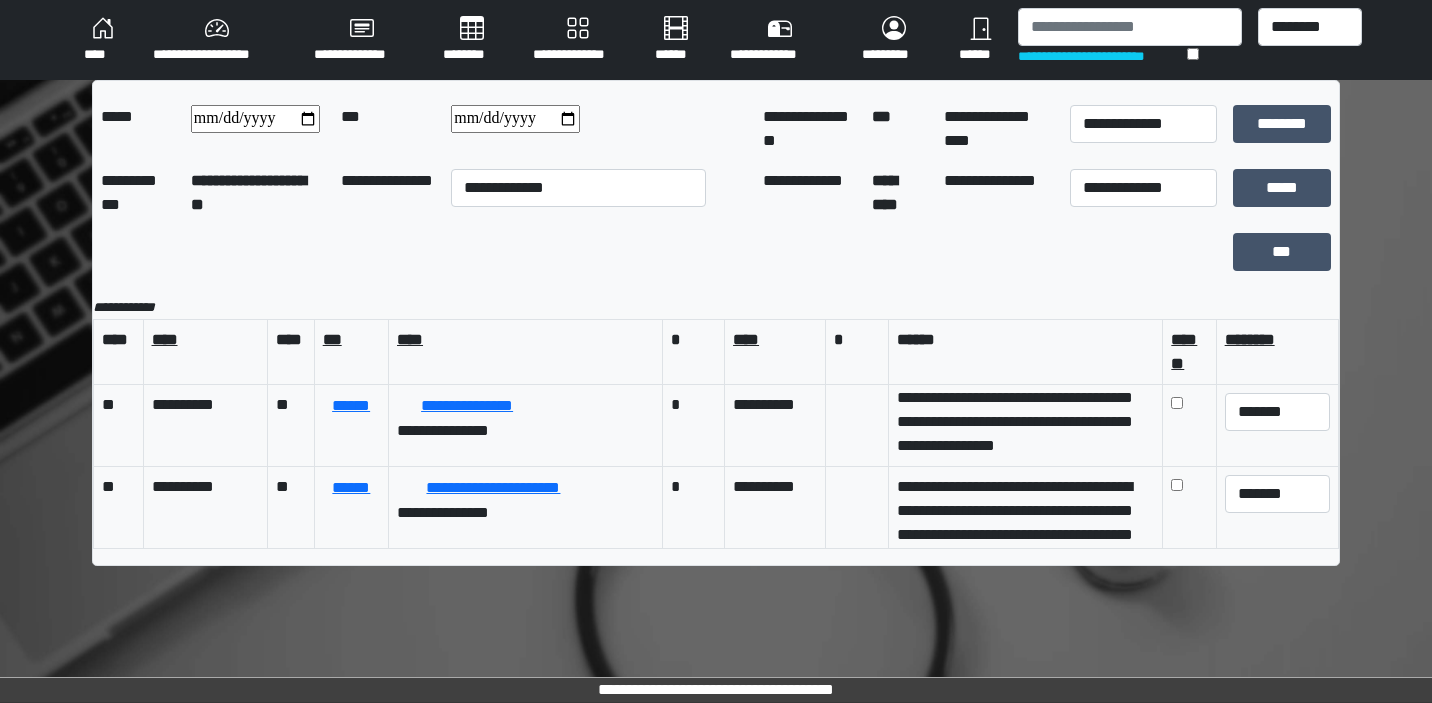click on "**********" at bounding box center (515, 119) 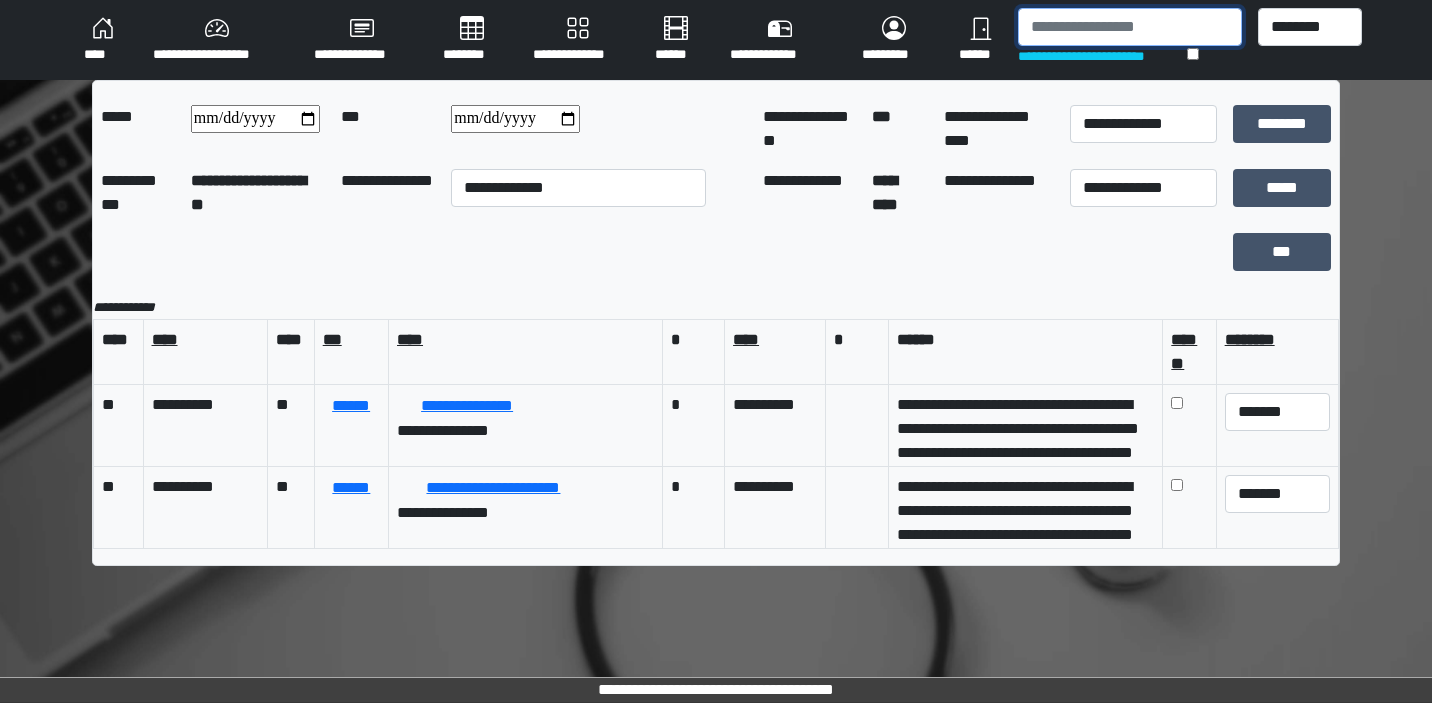click at bounding box center [1129, 27] 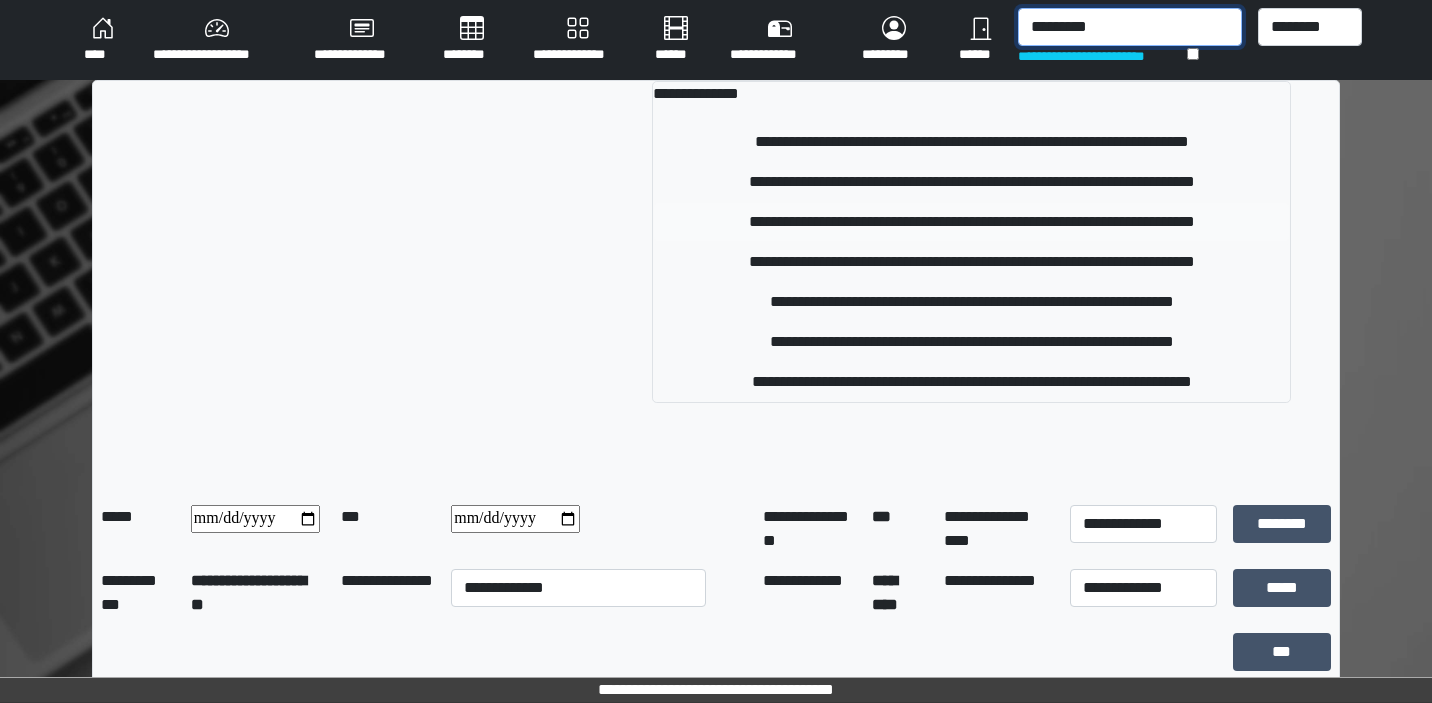 type on "*********" 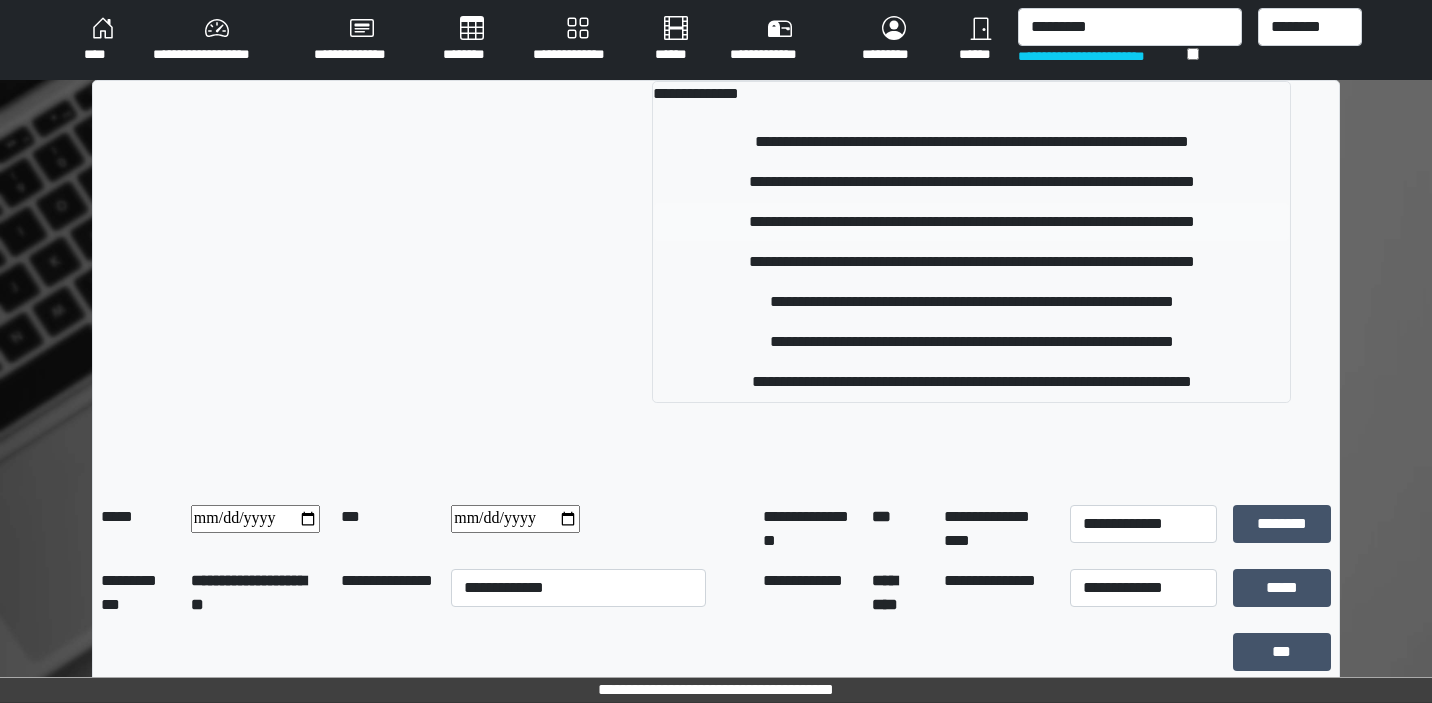 click on "**********" at bounding box center [971, 222] 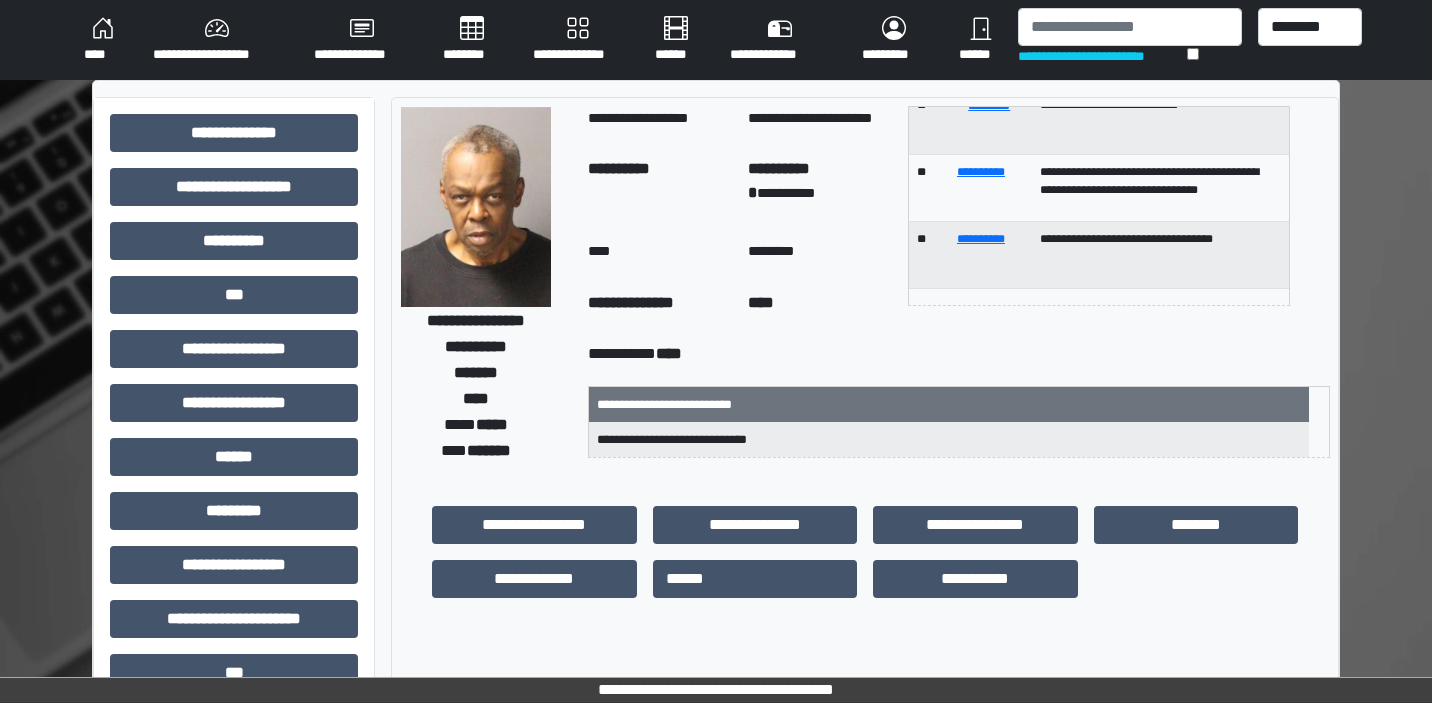 scroll, scrollTop: 389, scrollLeft: 0, axis: vertical 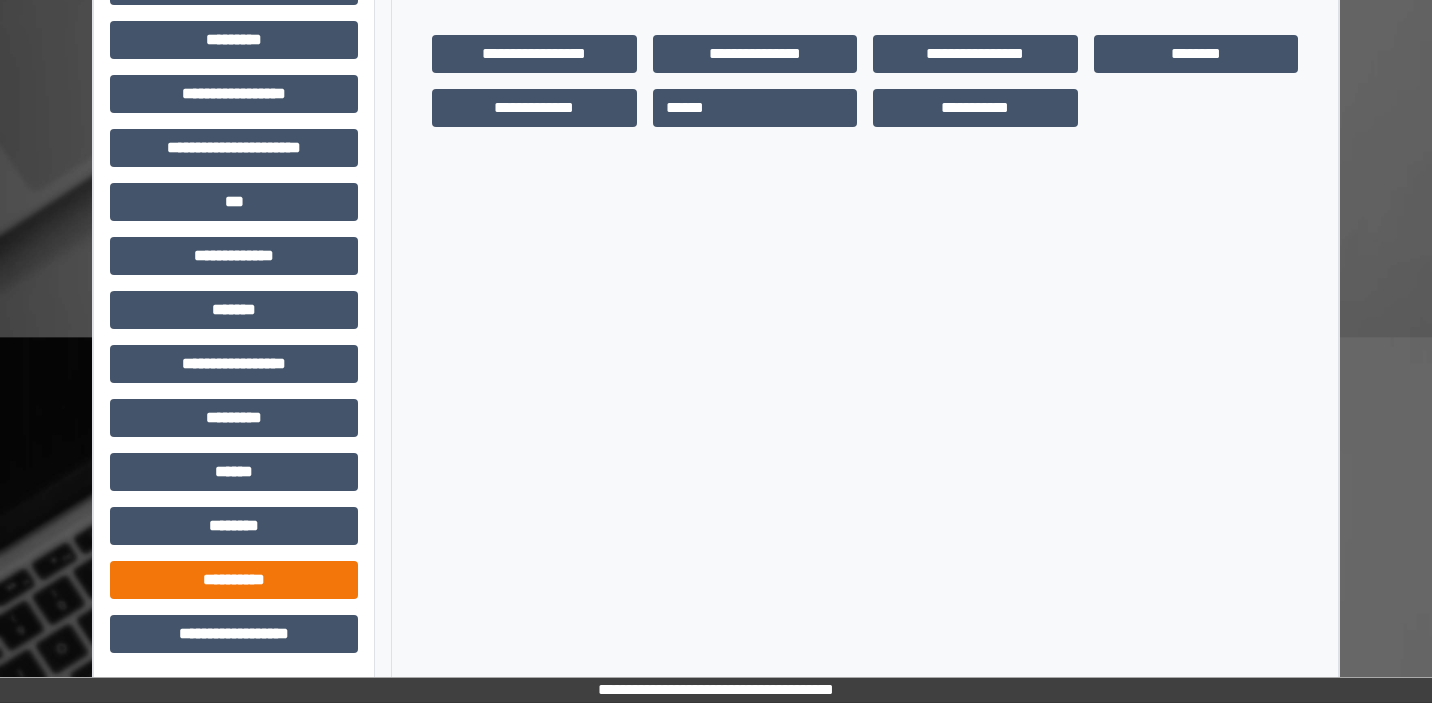 click on "**********" at bounding box center (234, 580) 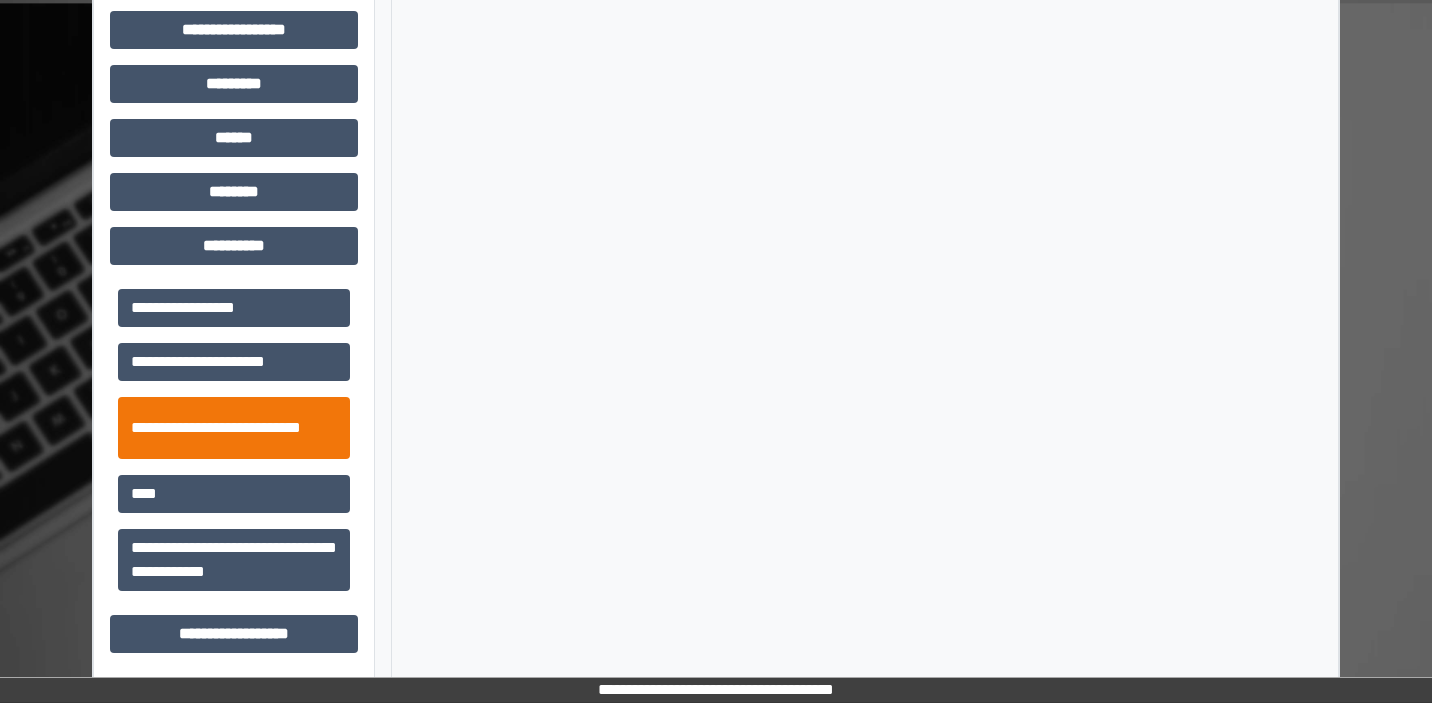 click on "**********" at bounding box center [234, 428] 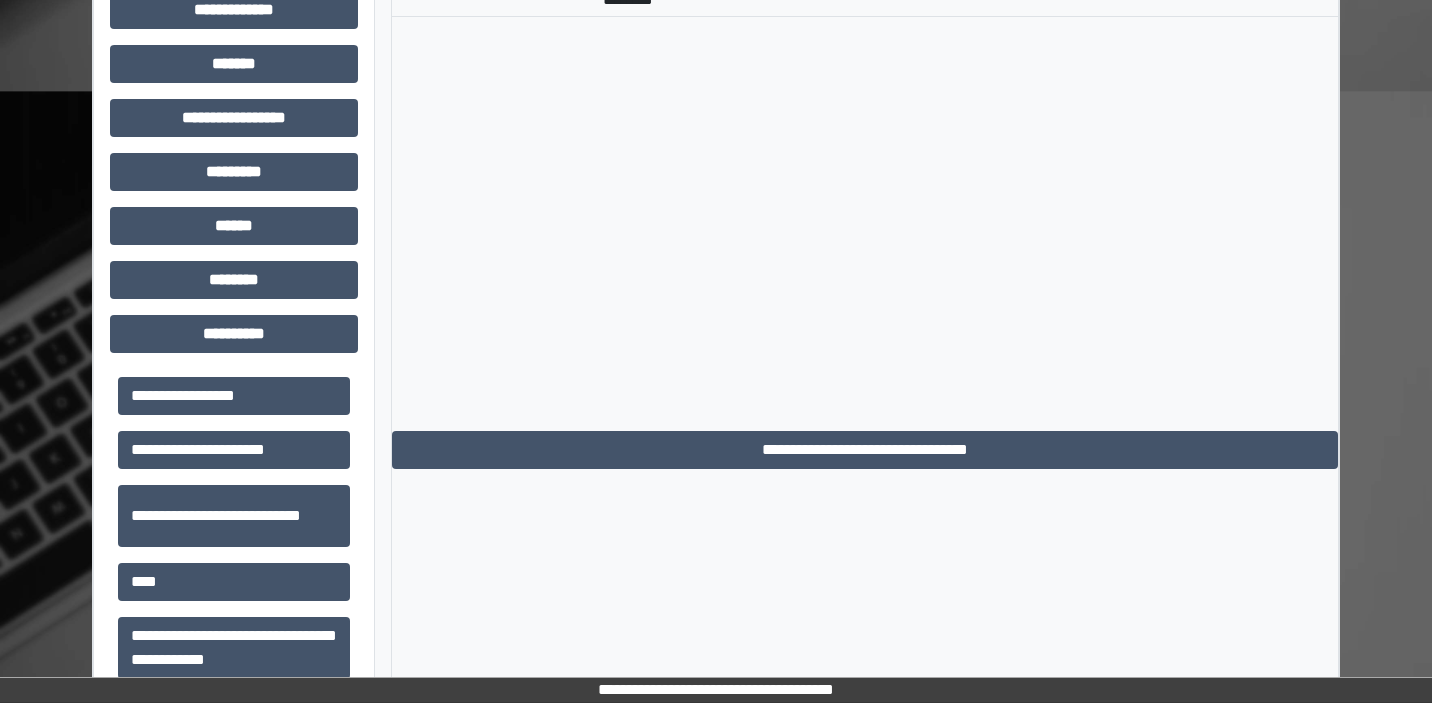 scroll, scrollTop: 745, scrollLeft: 0, axis: vertical 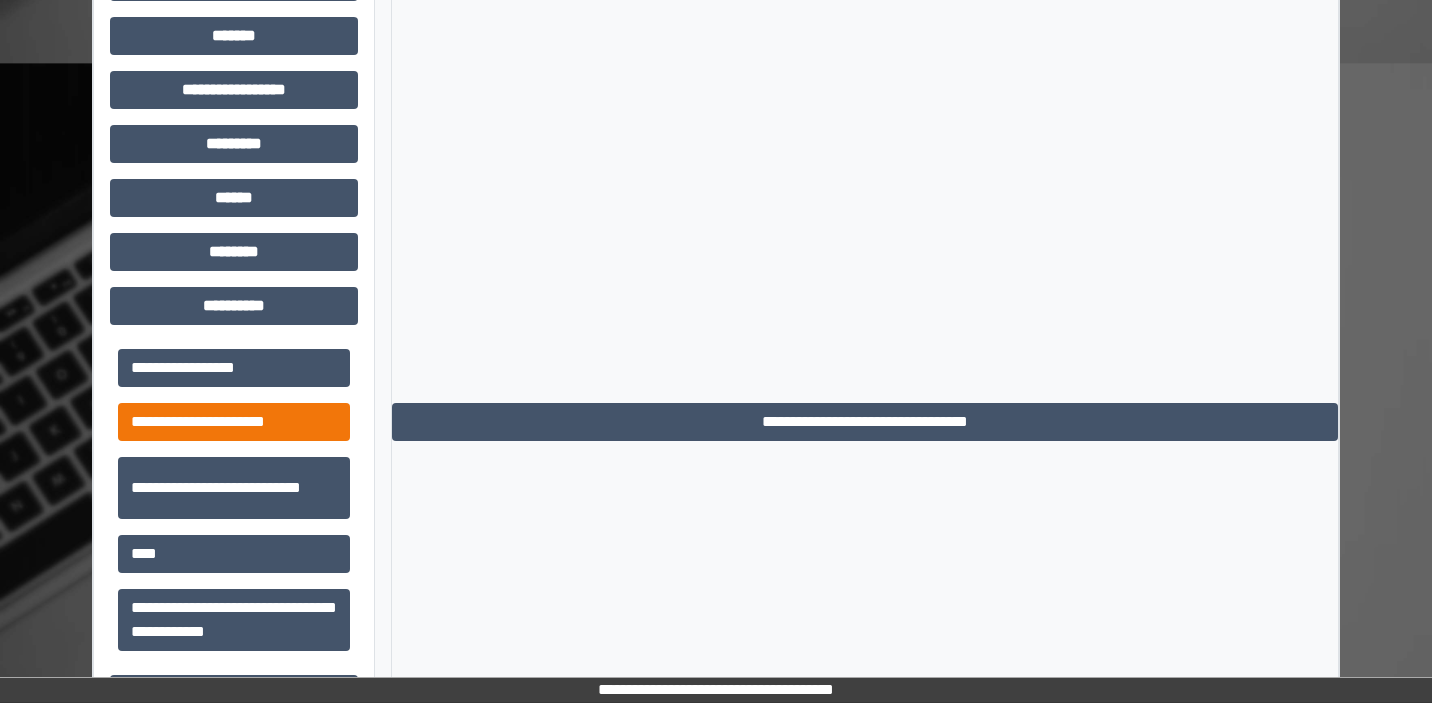 click on "**********" at bounding box center (234, 422) 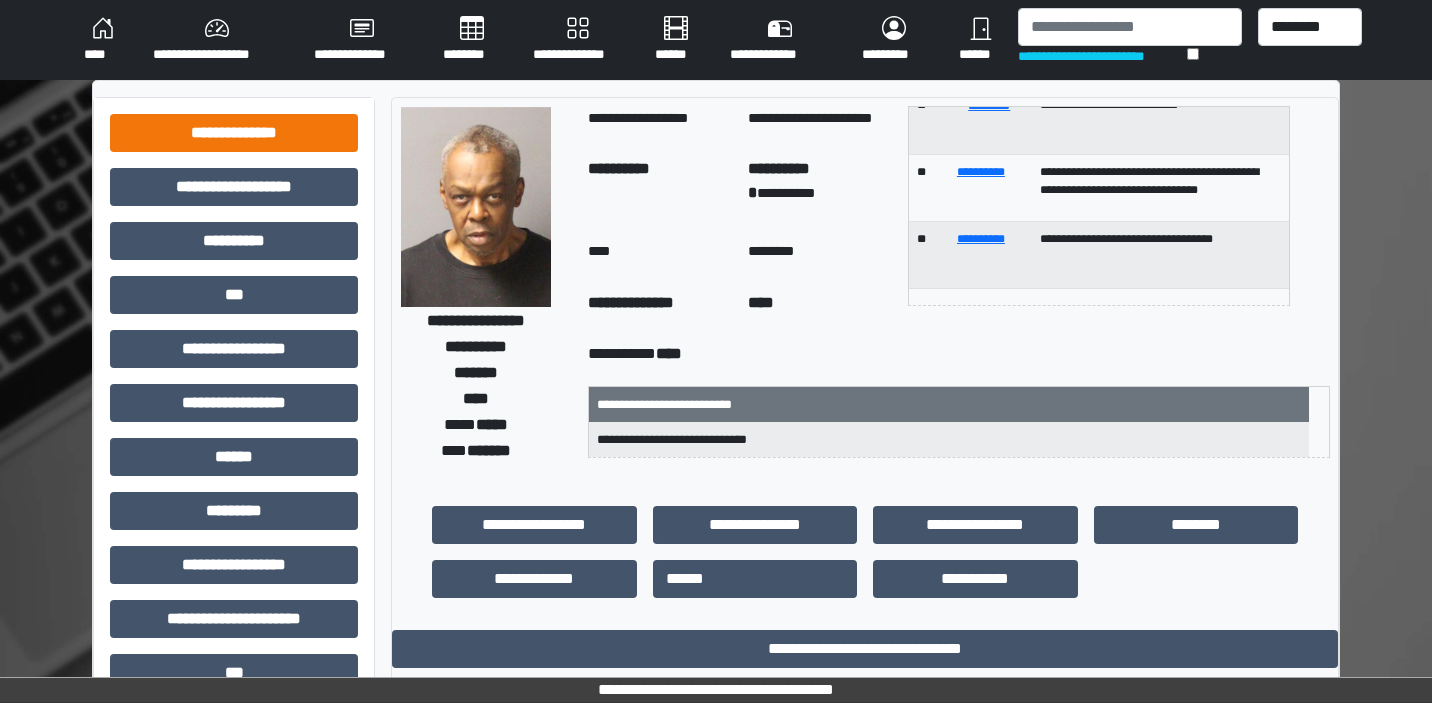 scroll, scrollTop: 0, scrollLeft: 0, axis: both 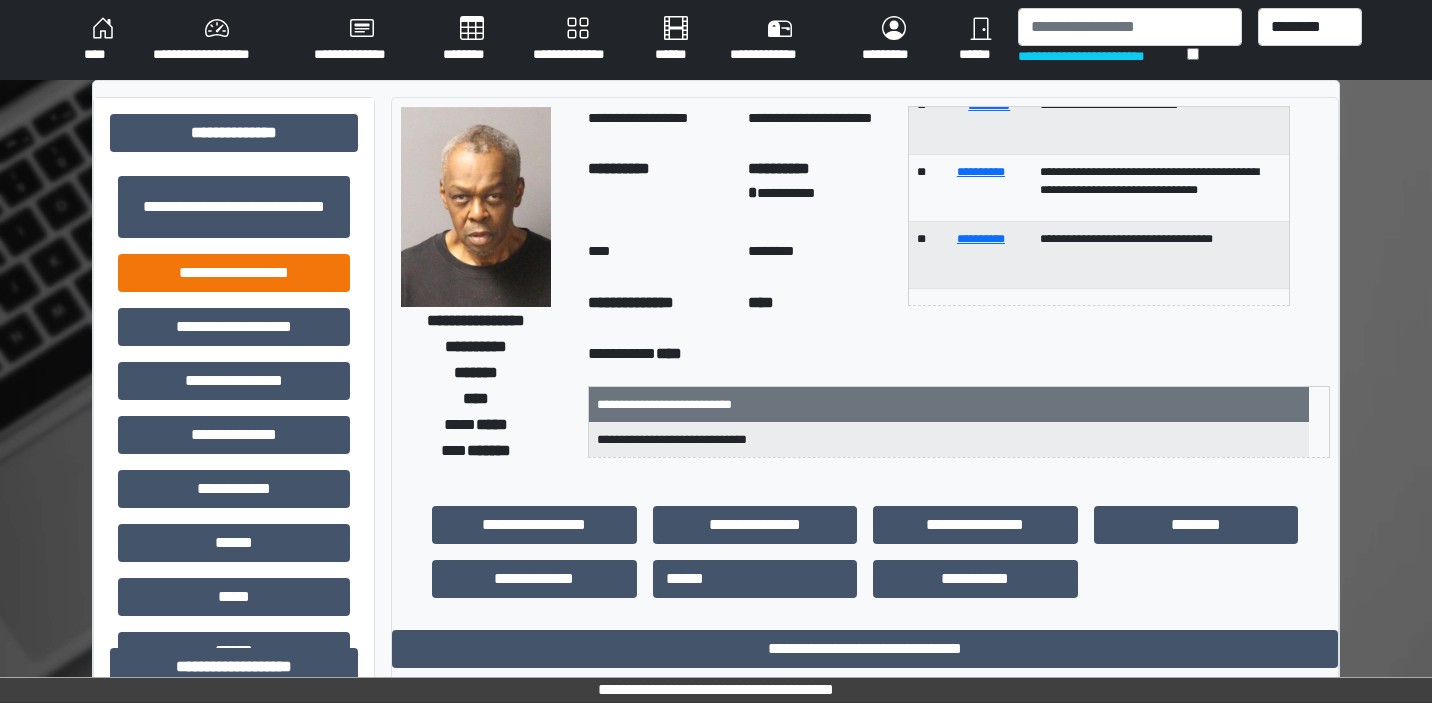 click on "**********" at bounding box center (234, 273) 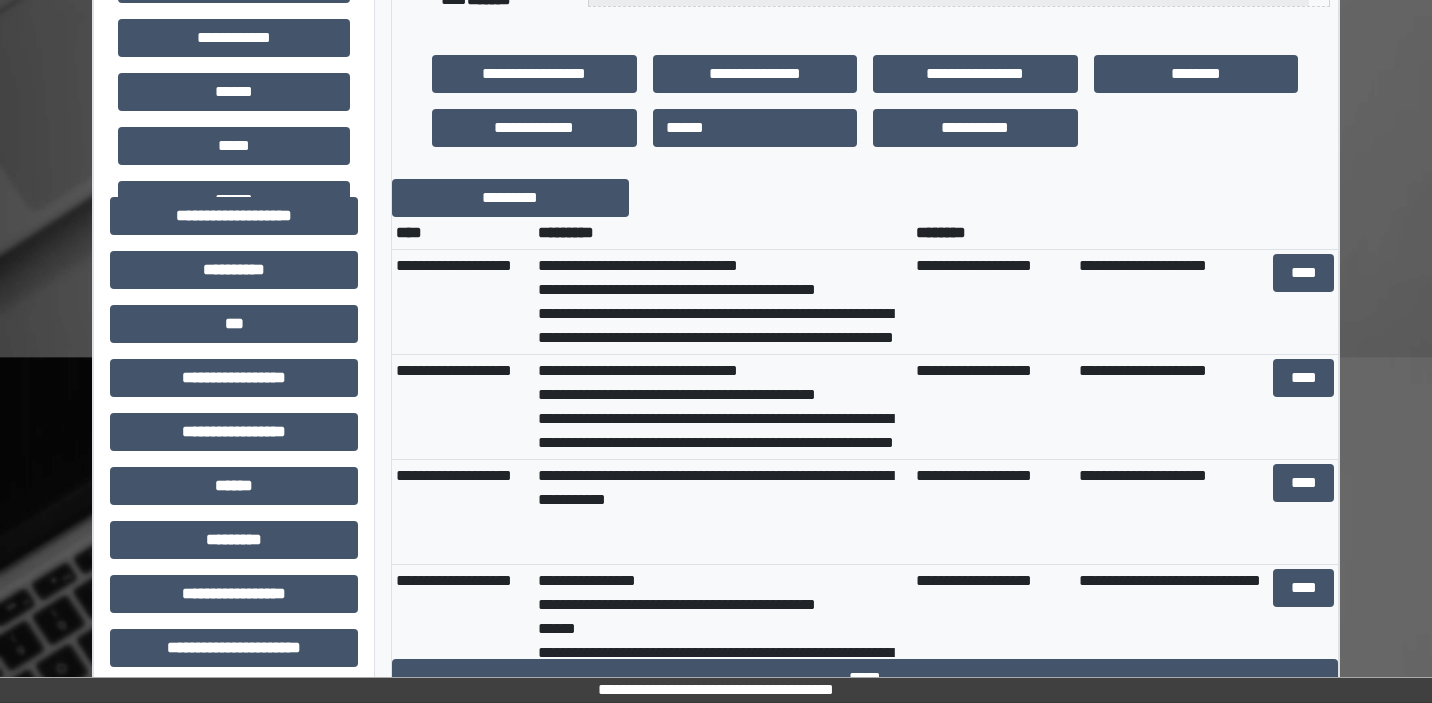 scroll, scrollTop: 454, scrollLeft: 0, axis: vertical 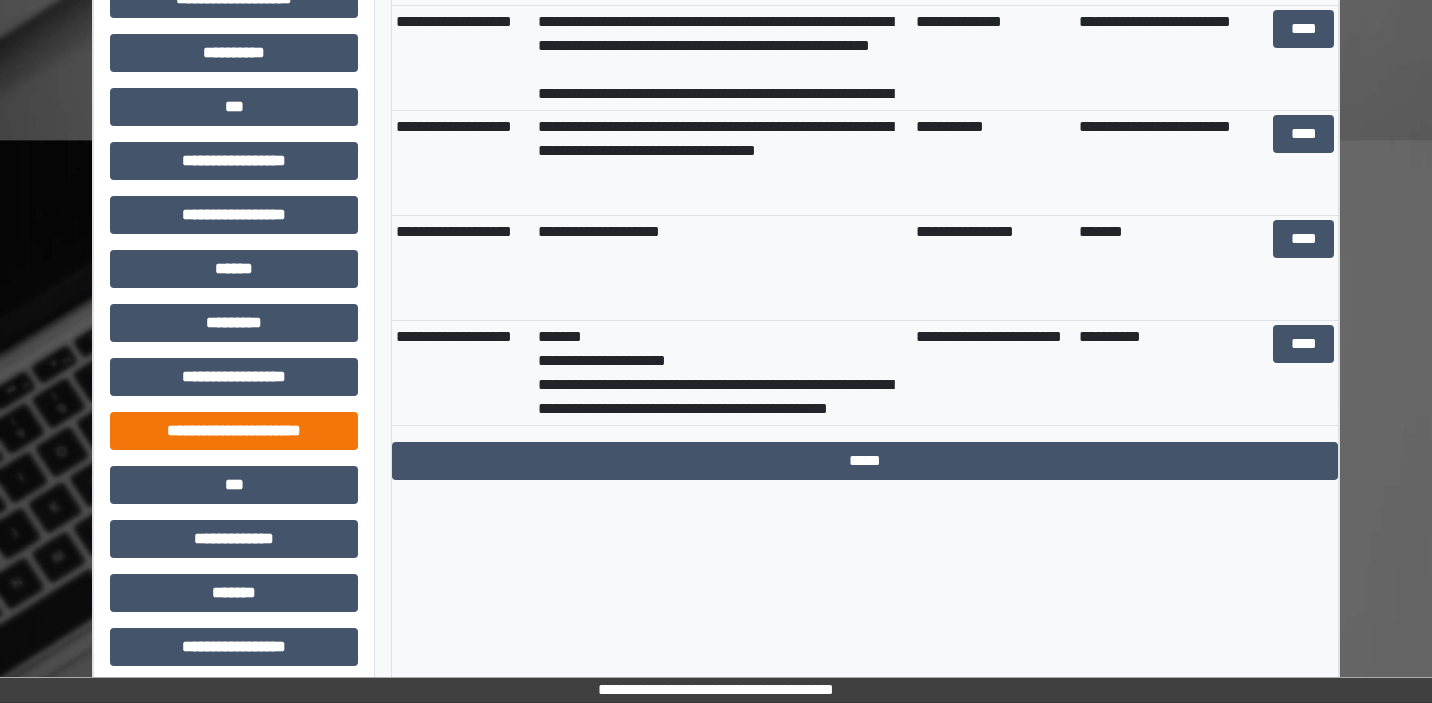 click on "**********" at bounding box center [234, 431] 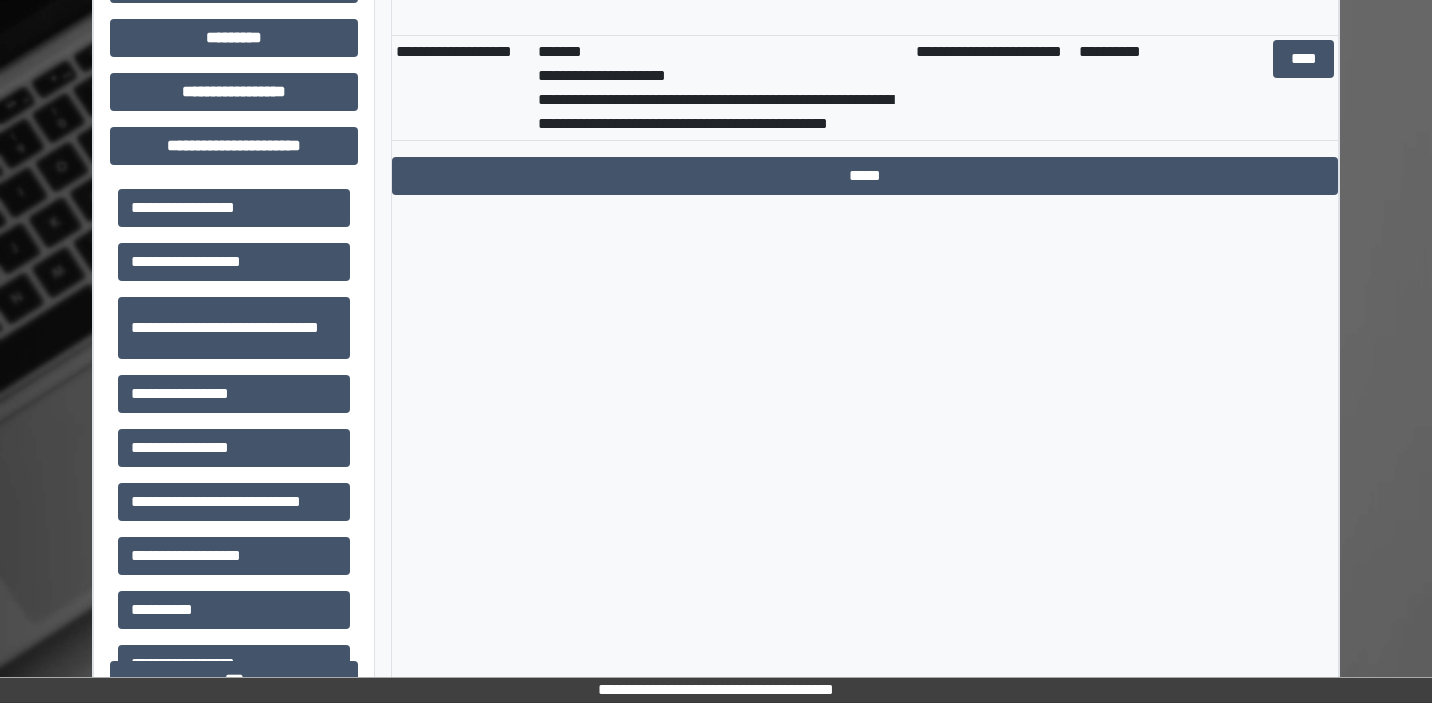 scroll, scrollTop: 1024, scrollLeft: 0, axis: vertical 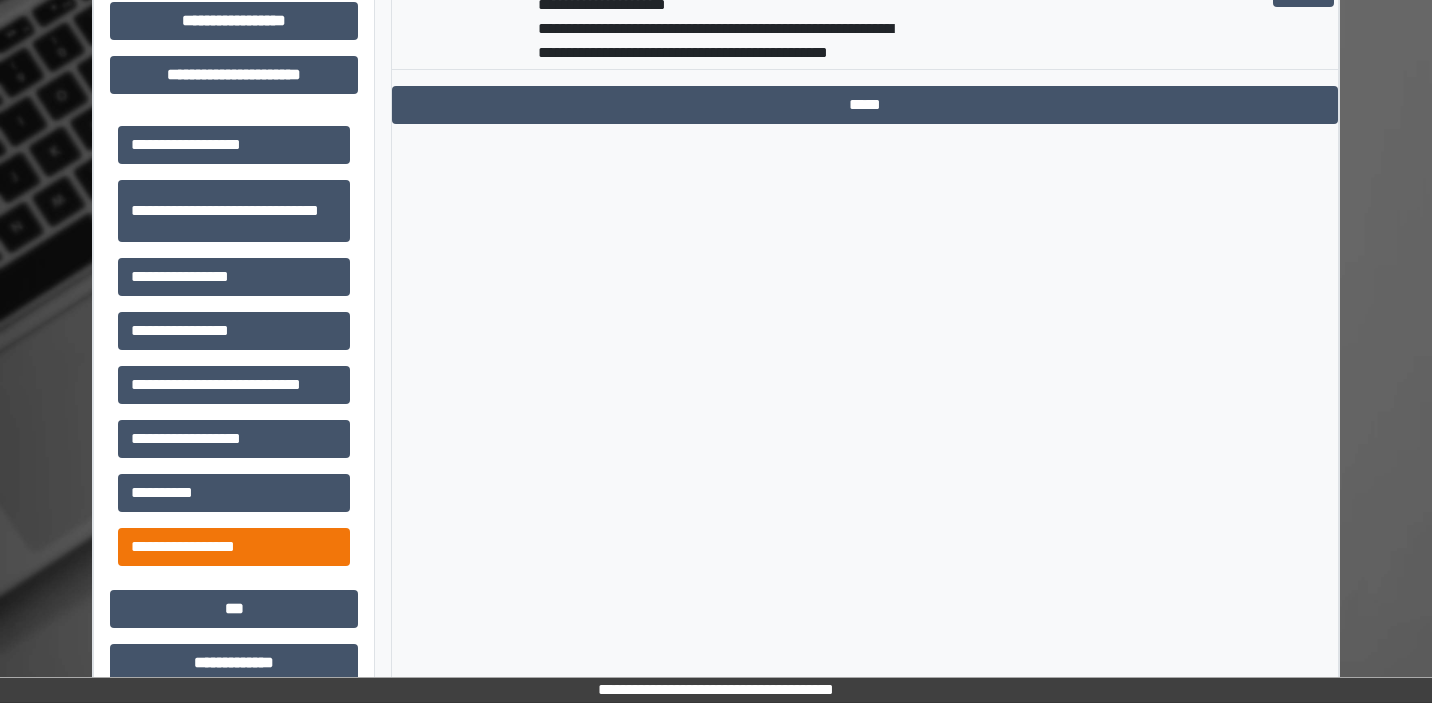 click on "**********" at bounding box center (234, 547) 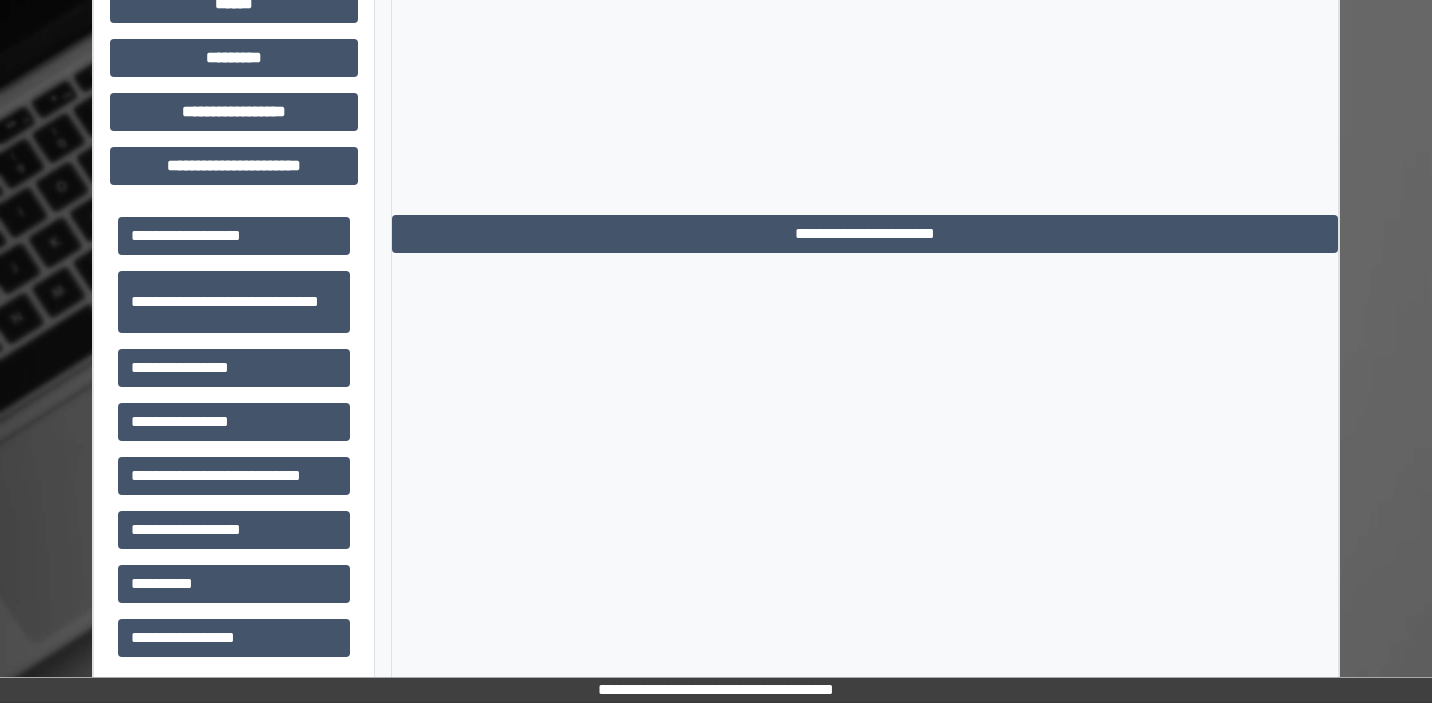 scroll, scrollTop: 950, scrollLeft: 0, axis: vertical 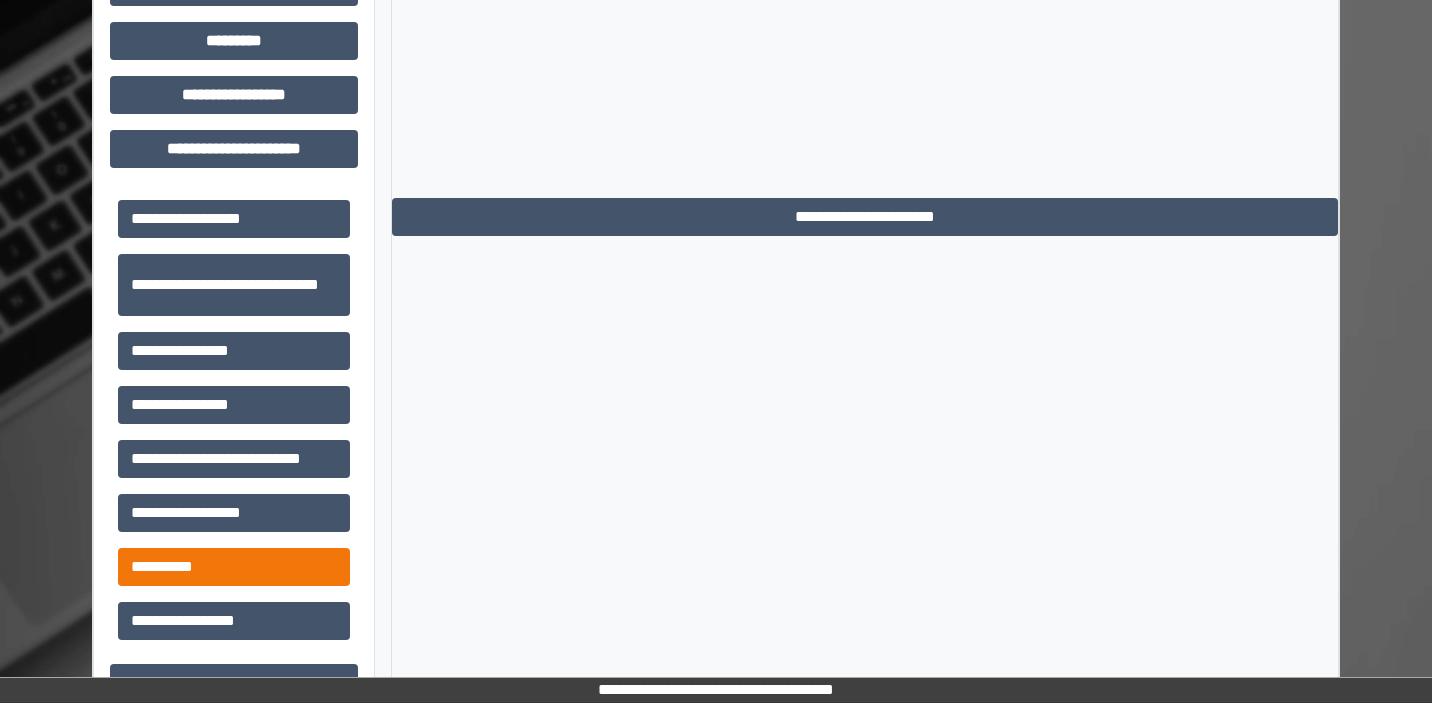 click on "**********" at bounding box center [234, 567] 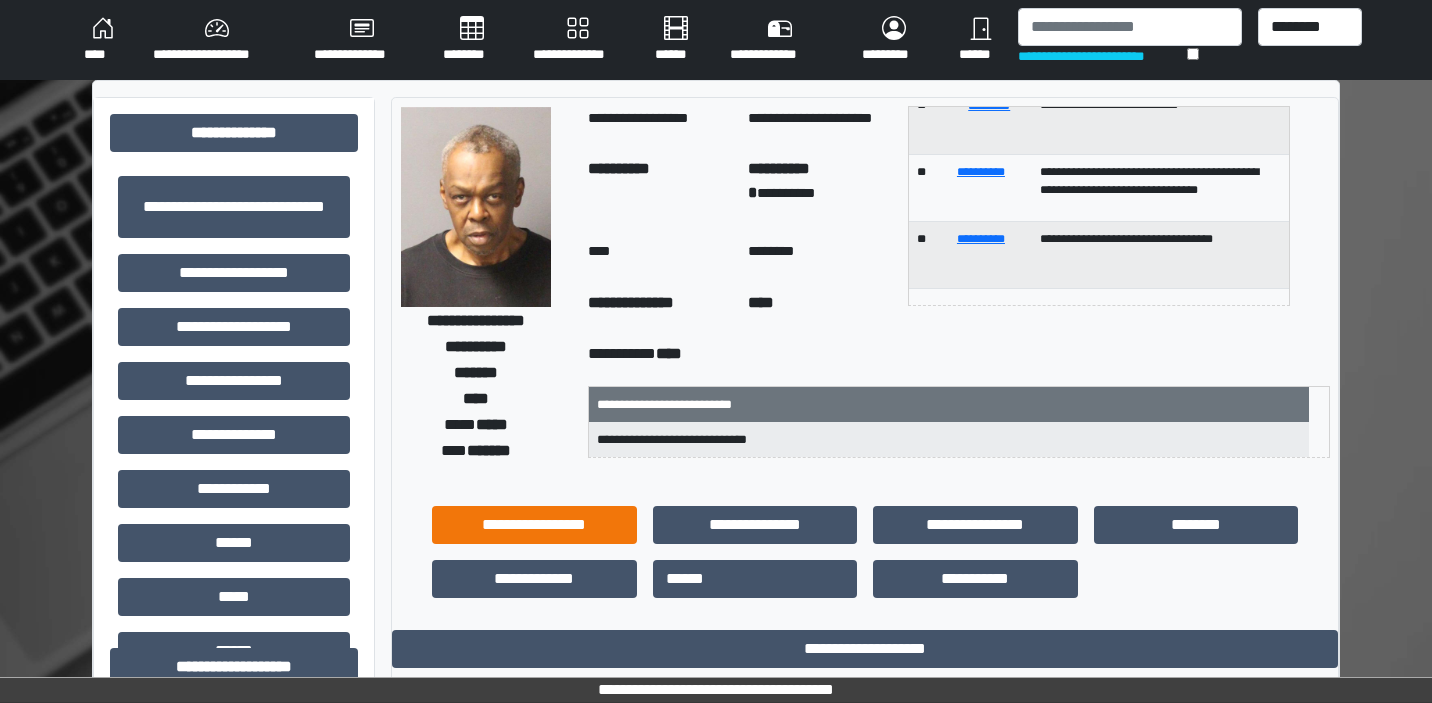 scroll, scrollTop: 0, scrollLeft: 0, axis: both 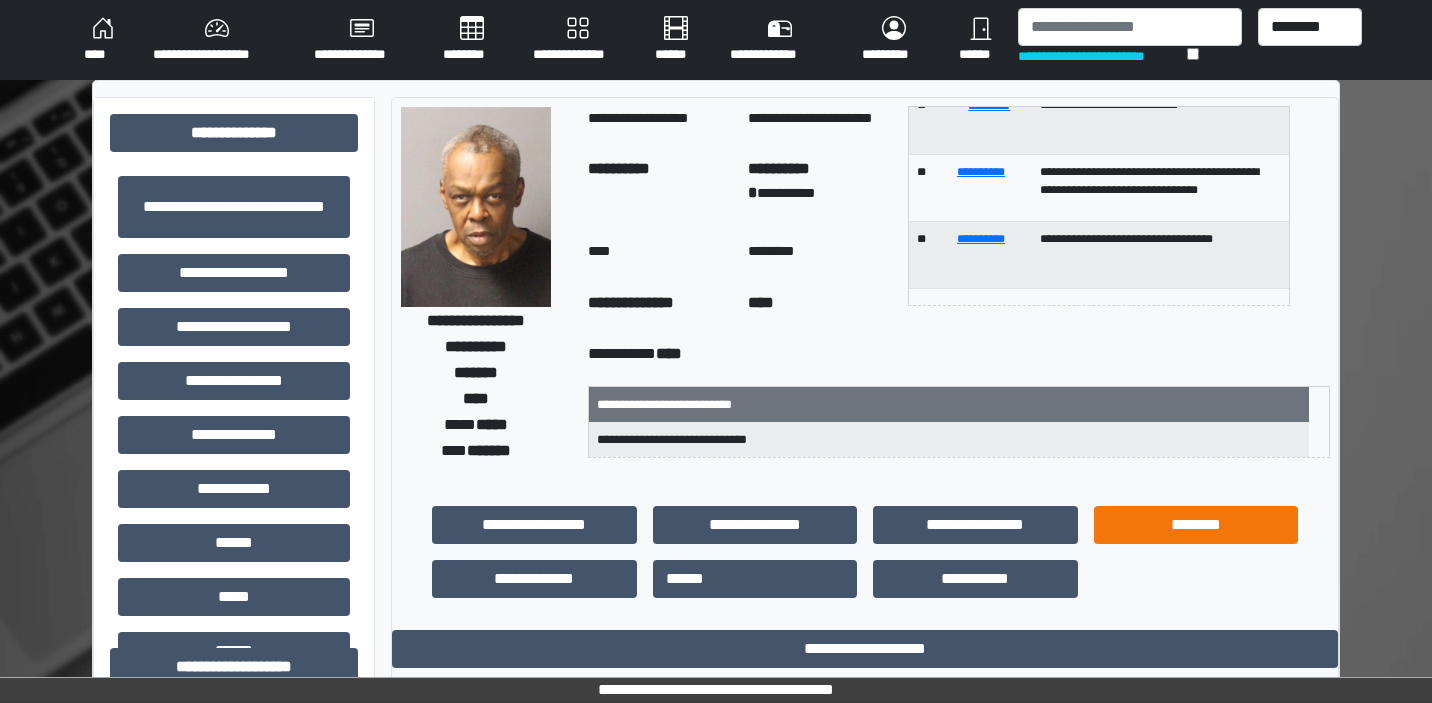 click on "********" at bounding box center [1196, 525] 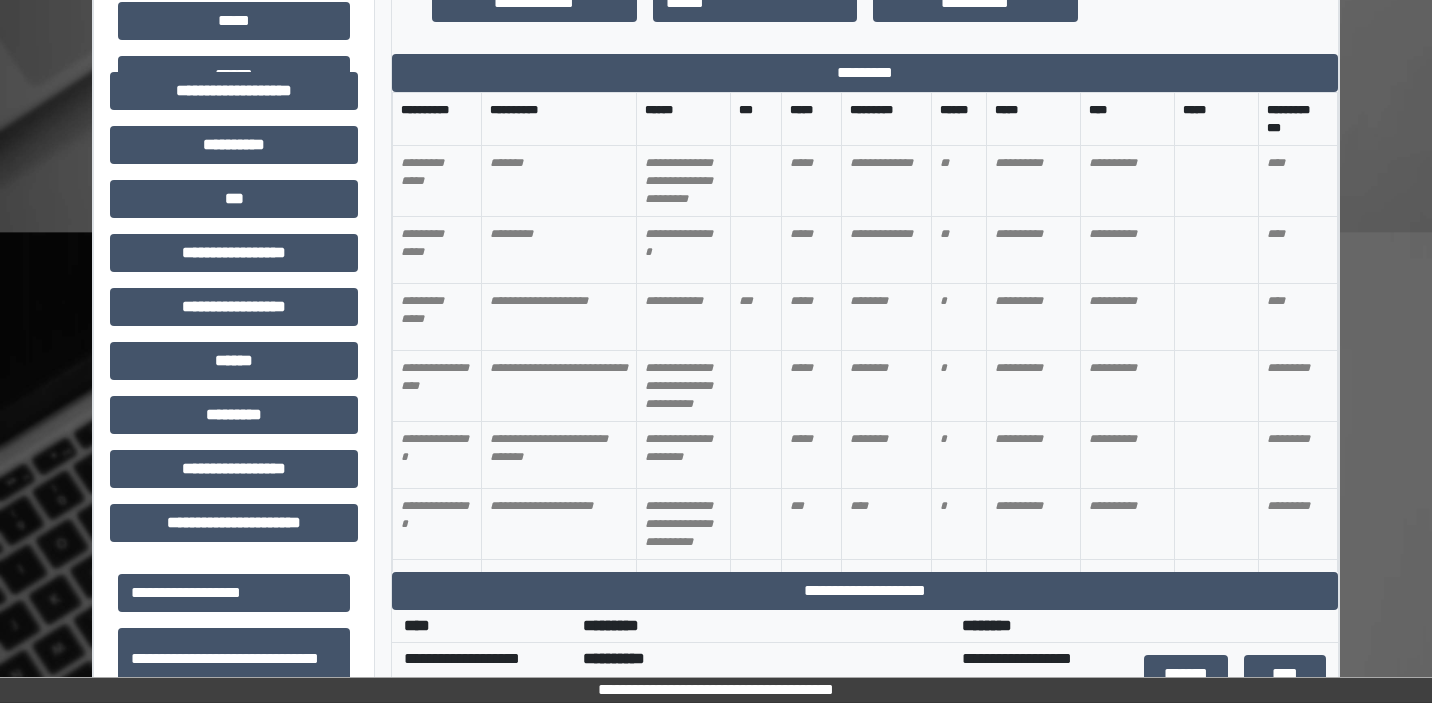 scroll, scrollTop: 583, scrollLeft: 0, axis: vertical 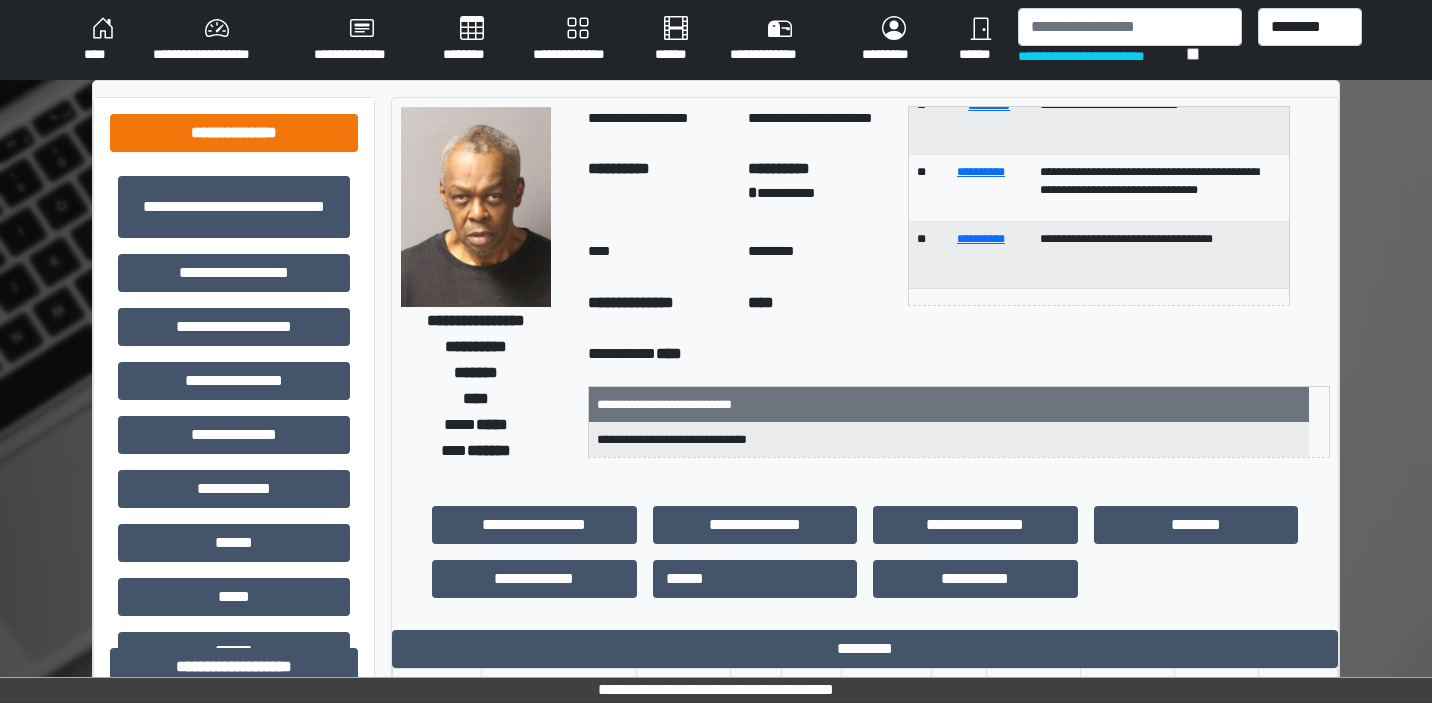 click on "**********" at bounding box center (234, 133) 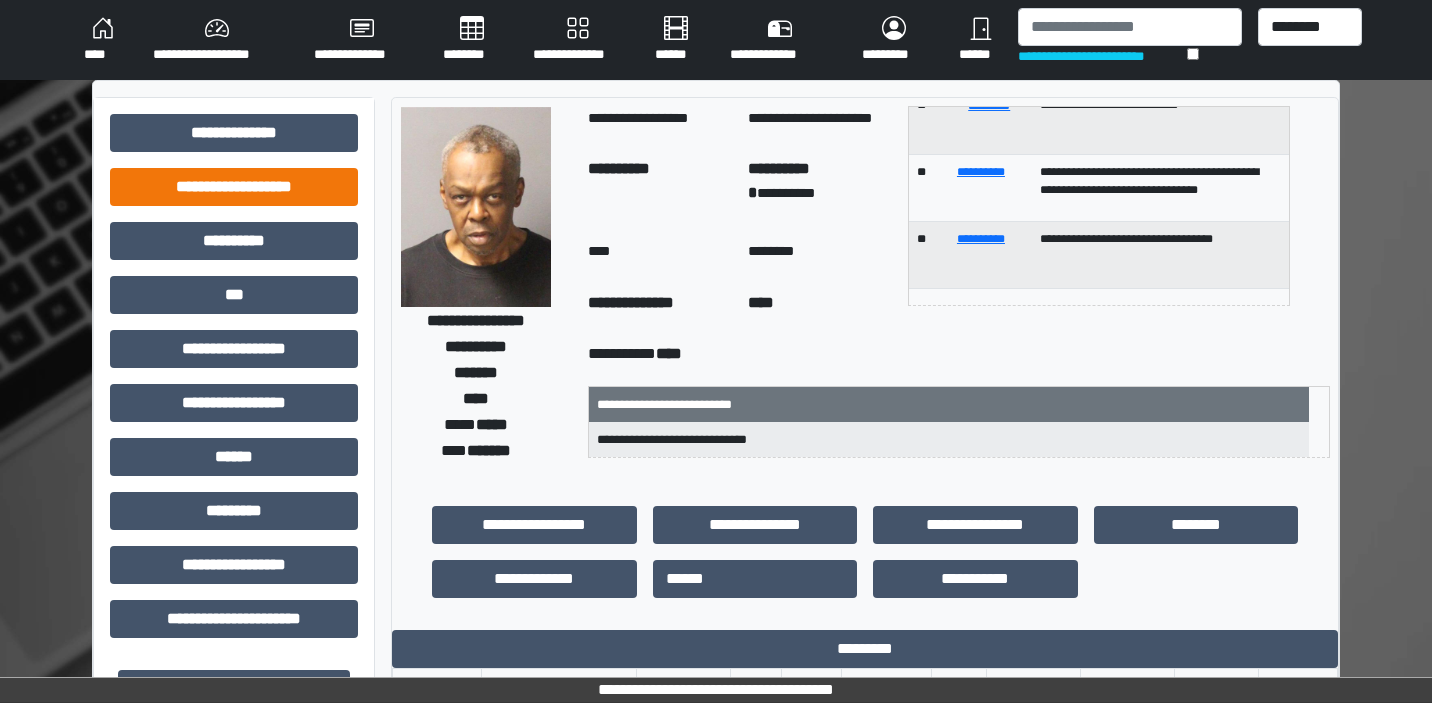 click on "**********" at bounding box center [234, 187] 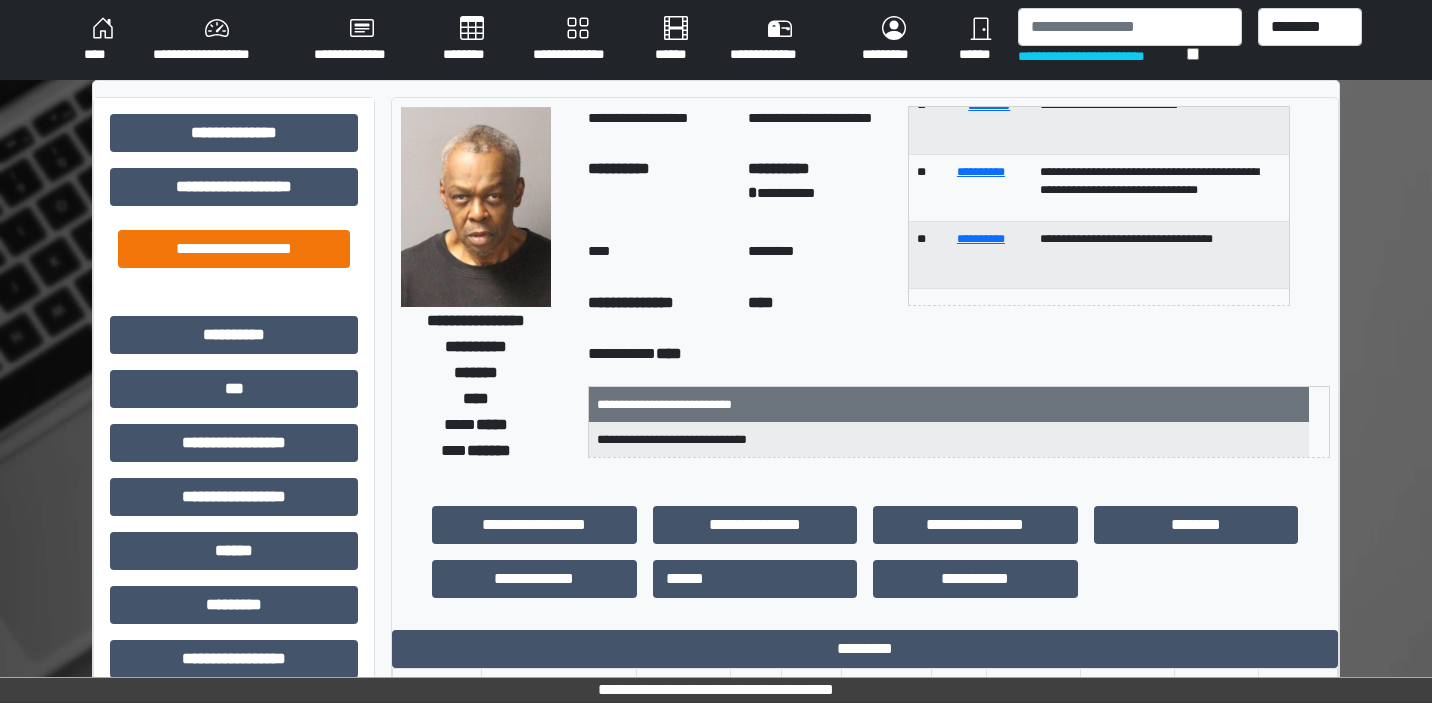click on "**********" at bounding box center [234, 249] 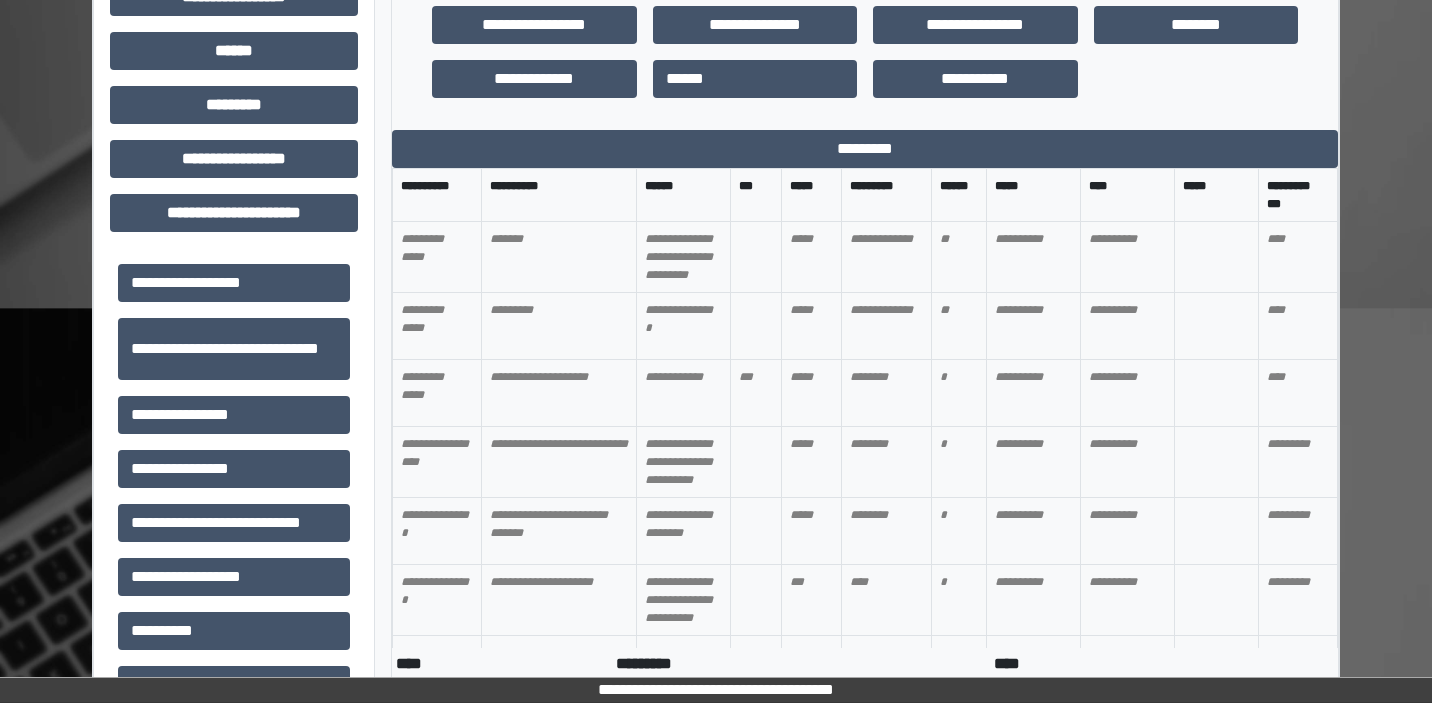 scroll, scrollTop: 512, scrollLeft: 0, axis: vertical 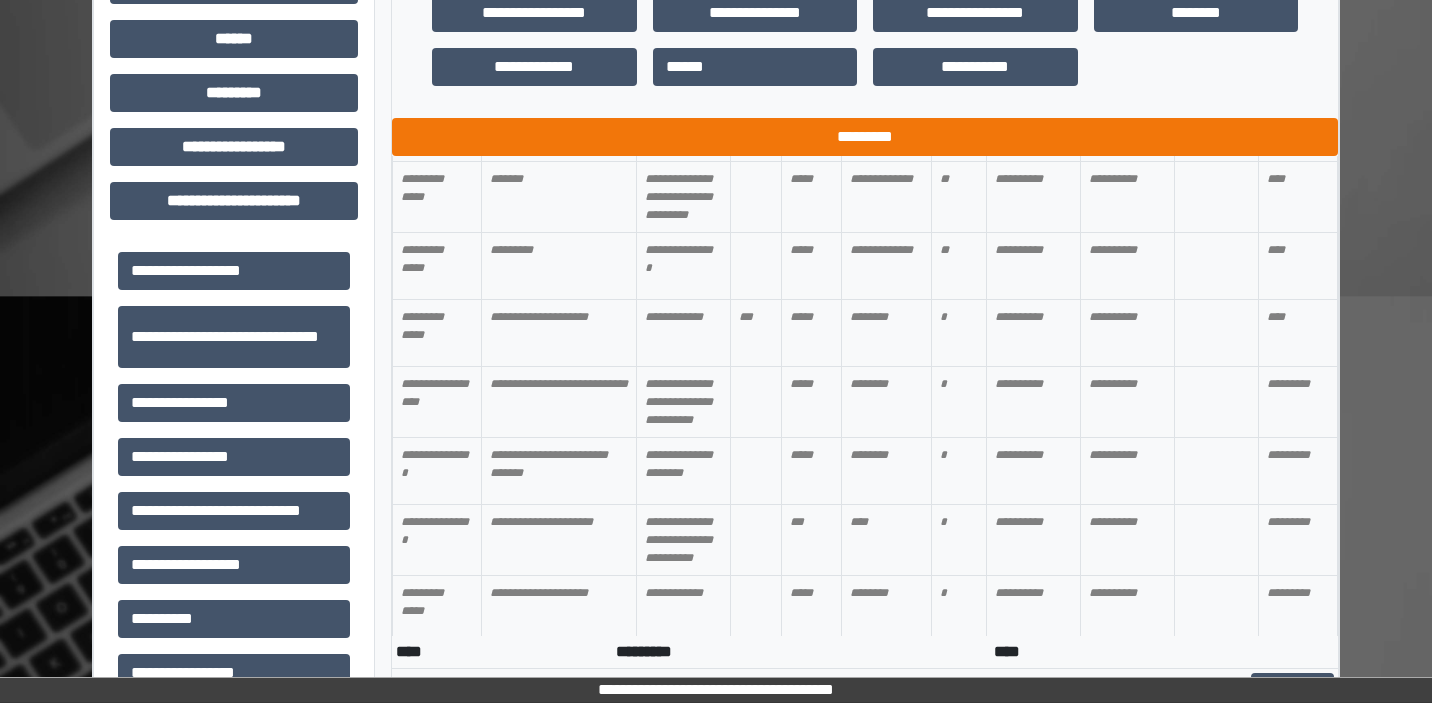 click on "*********" at bounding box center (865, 137) 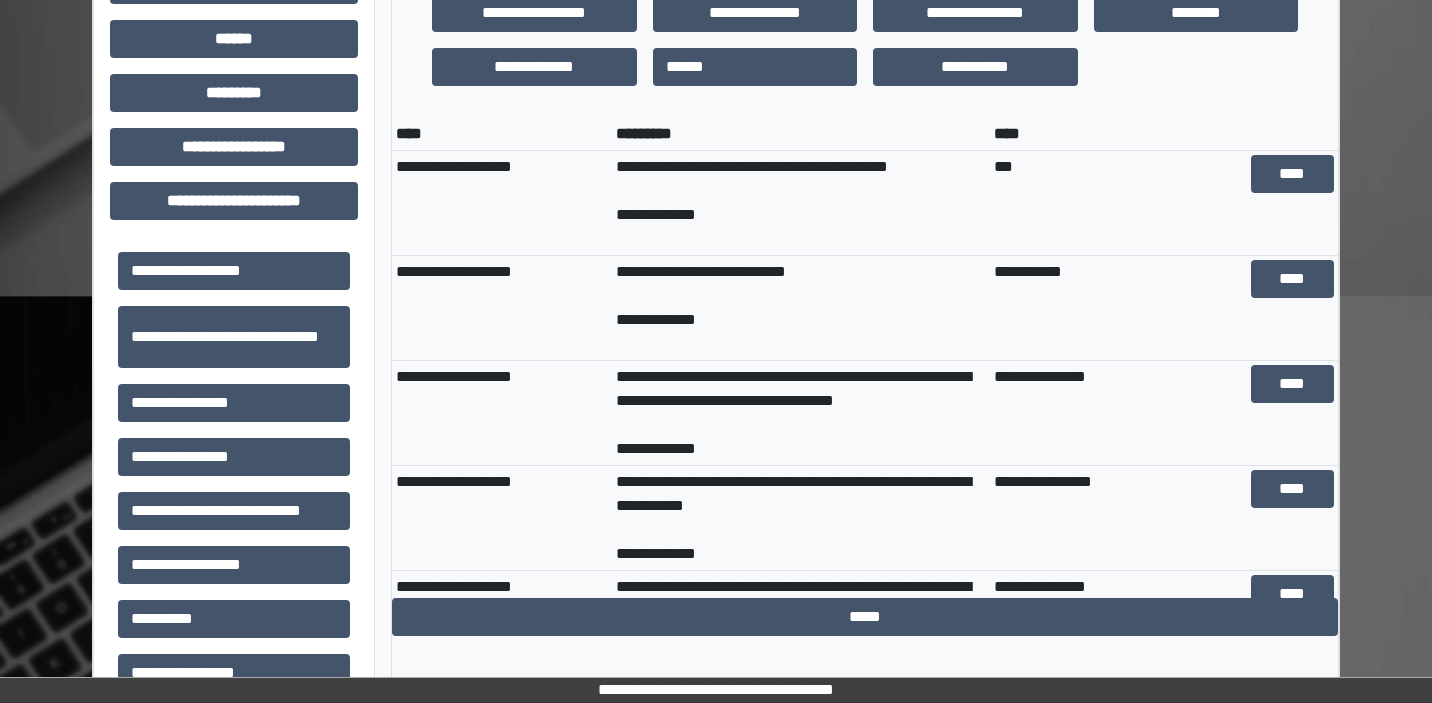 scroll, scrollTop: 0, scrollLeft: 0, axis: both 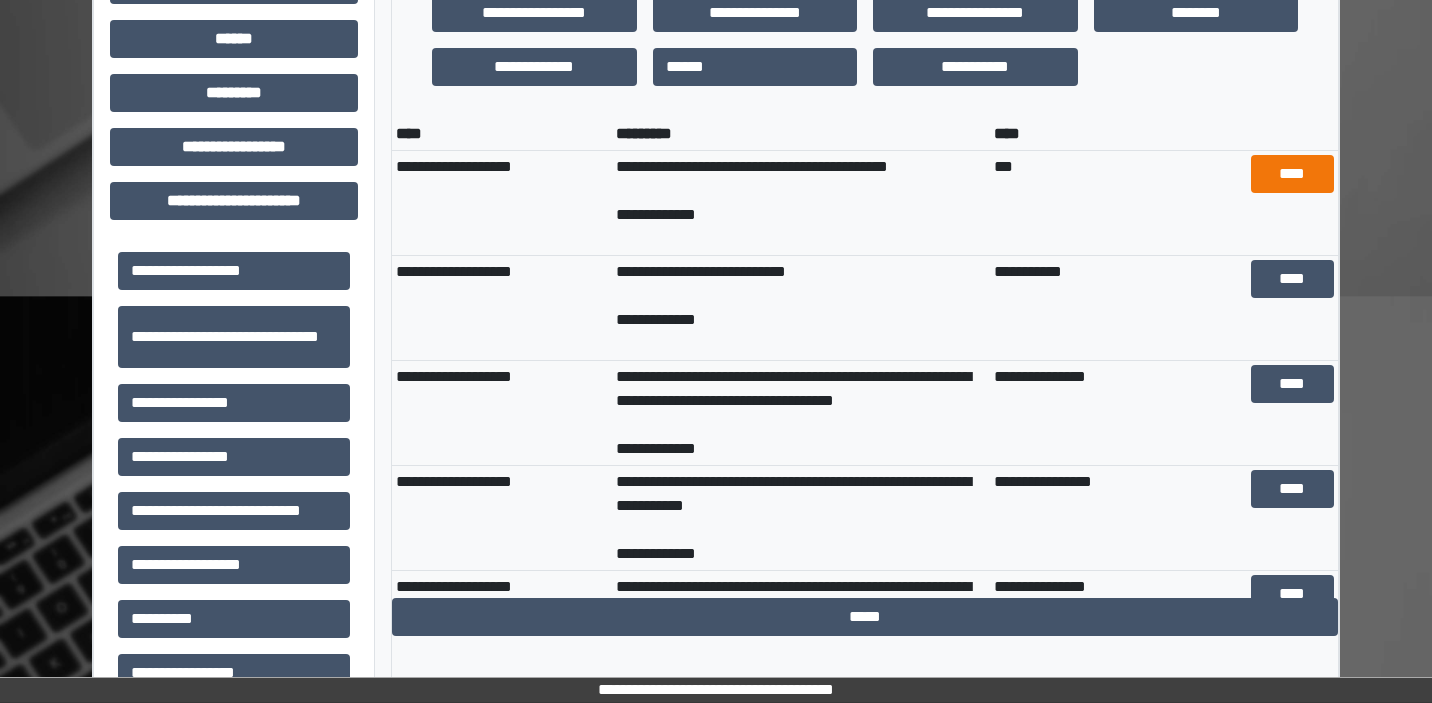 click on "****" at bounding box center (1292, 174) 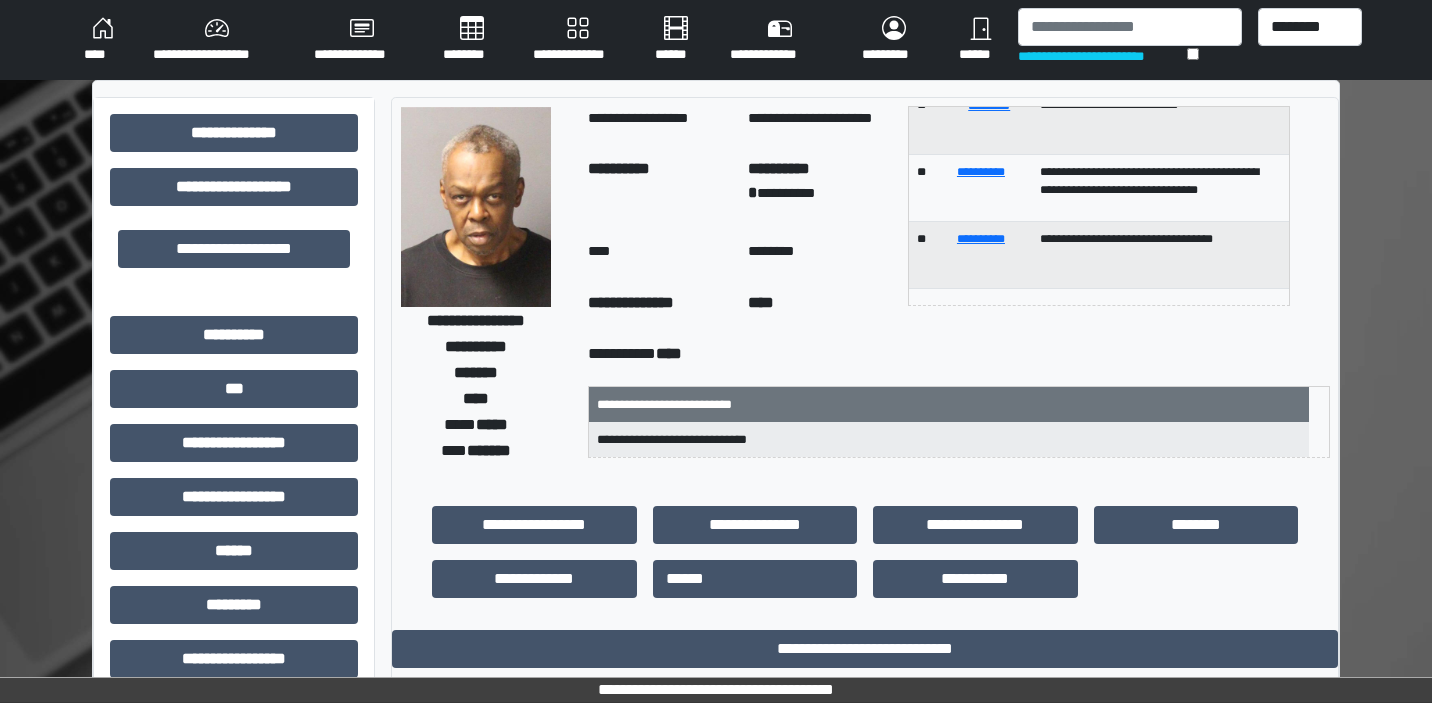 scroll, scrollTop: 0, scrollLeft: 0, axis: both 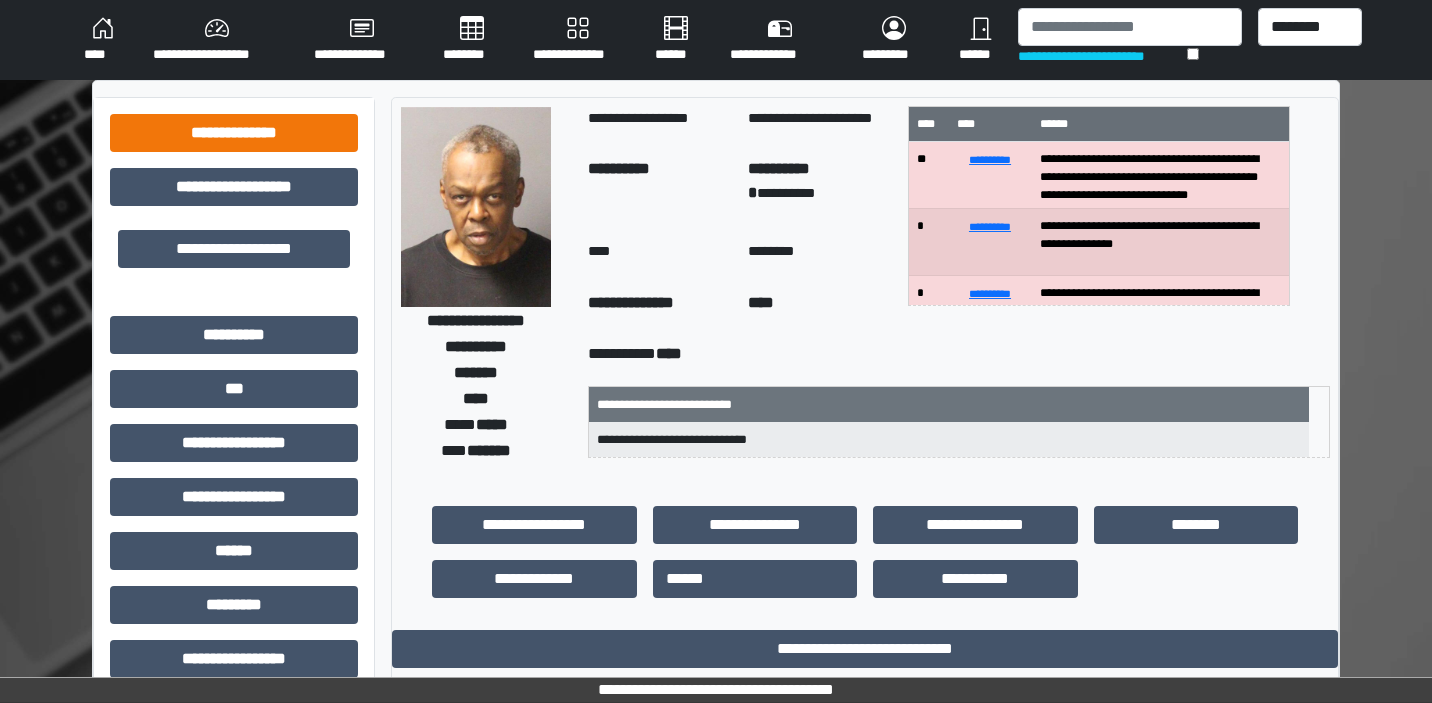 click on "**********" at bounding box center (234, 133) 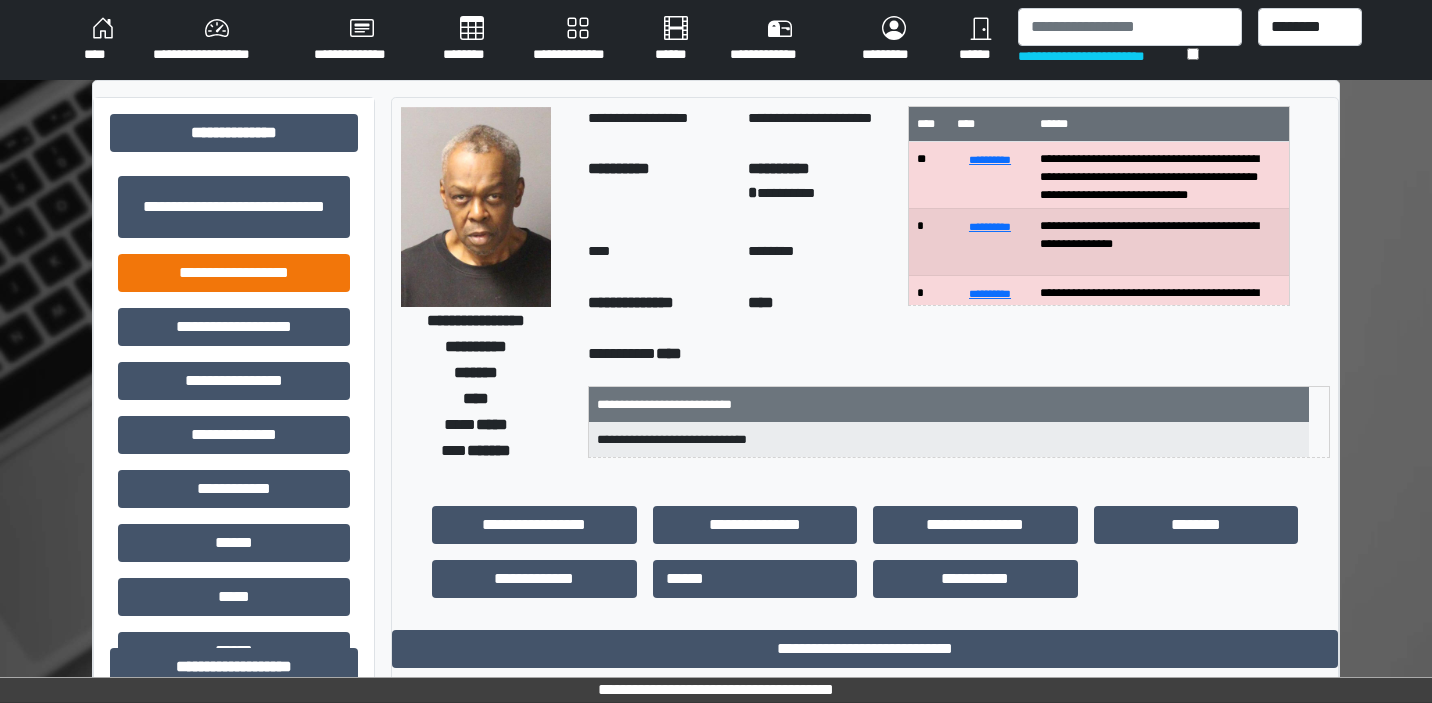 click on "**********" at bounding box center [234, 273] 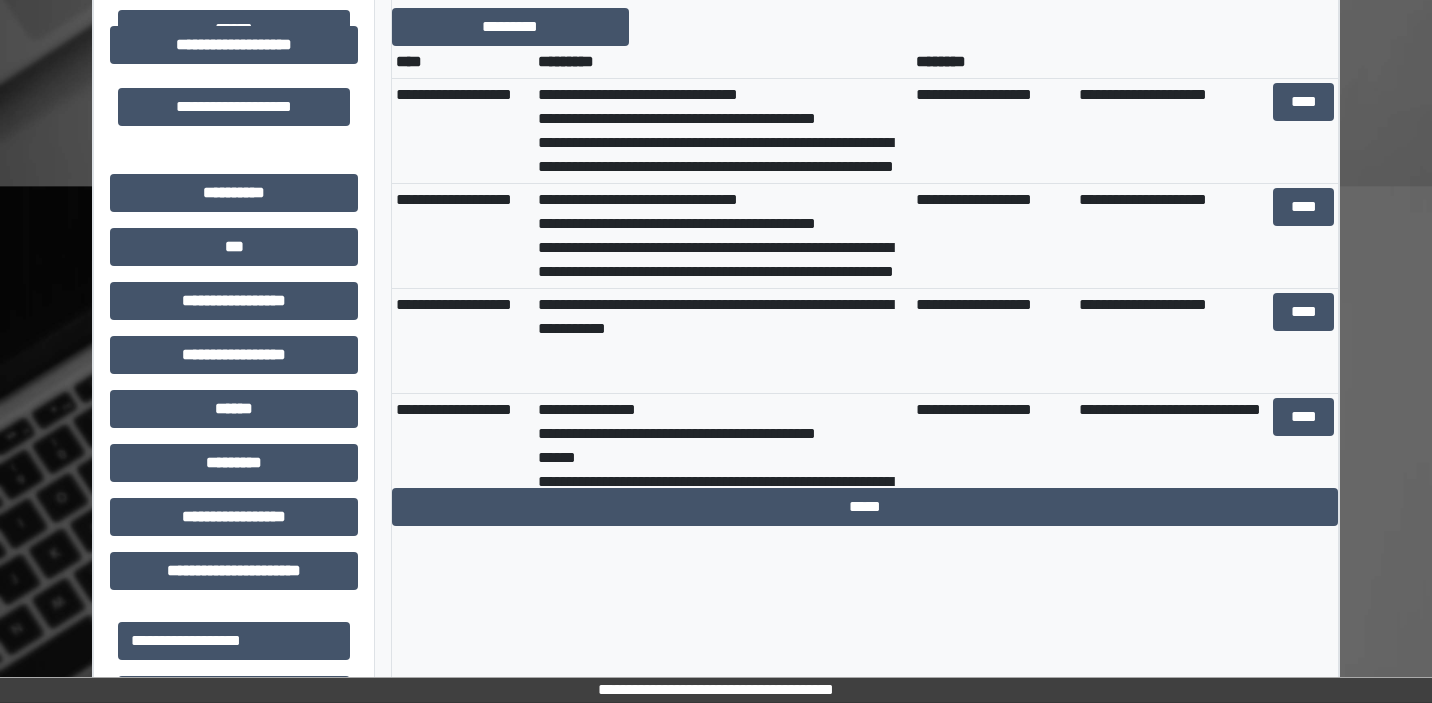 scroll, scrollTop: 623, scrollLeft: 0, axis: vertical 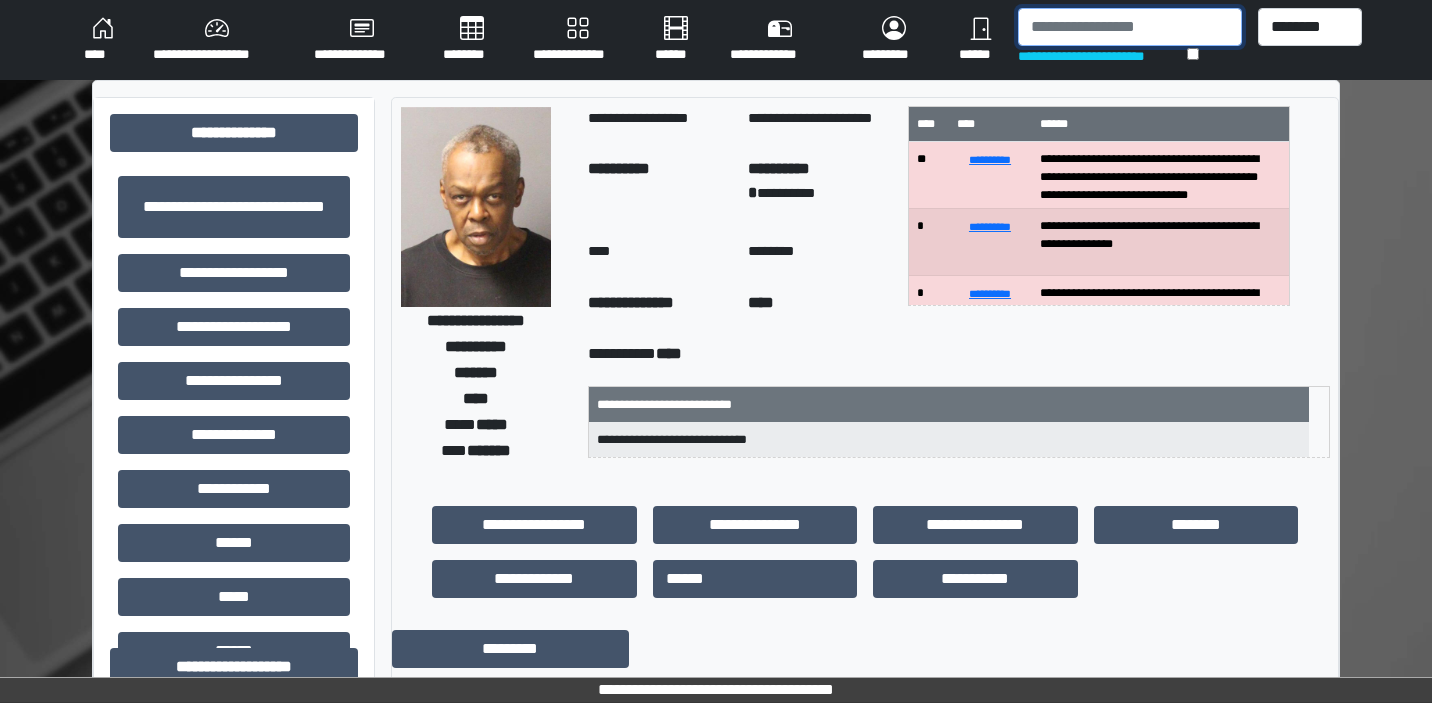 click at bounding box center (1129, 27) 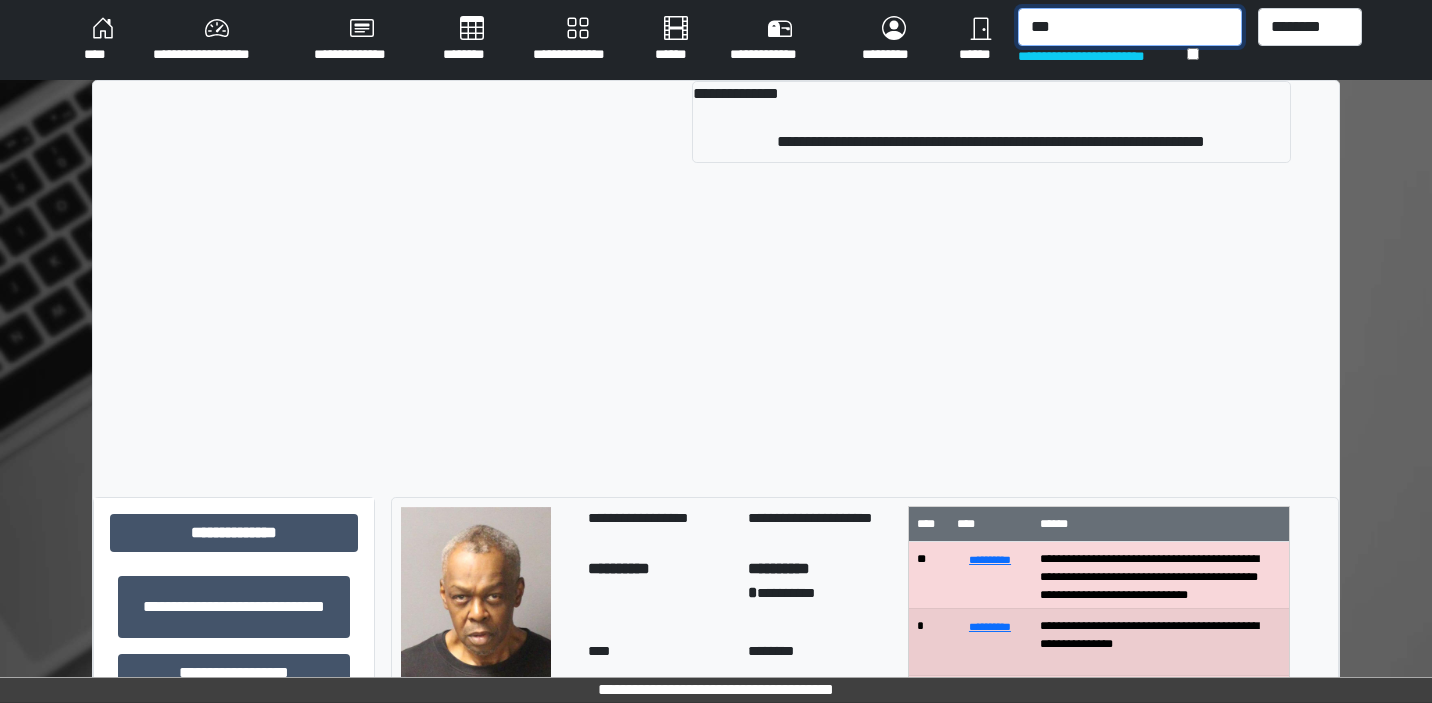 type on "***" 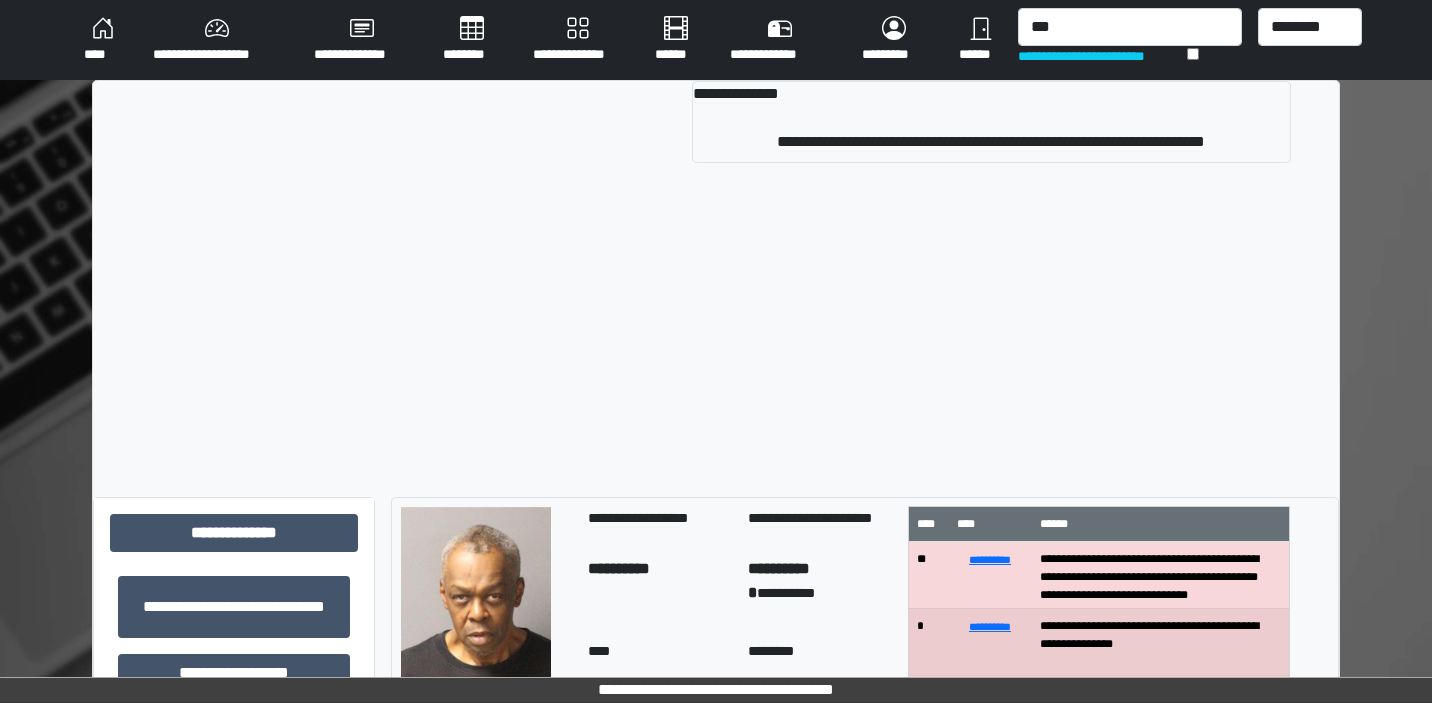 drag, startPoint x: 1162, startPoint y: 44, endPoint x: 1048, endPoint y: 176, distance: 174.4133 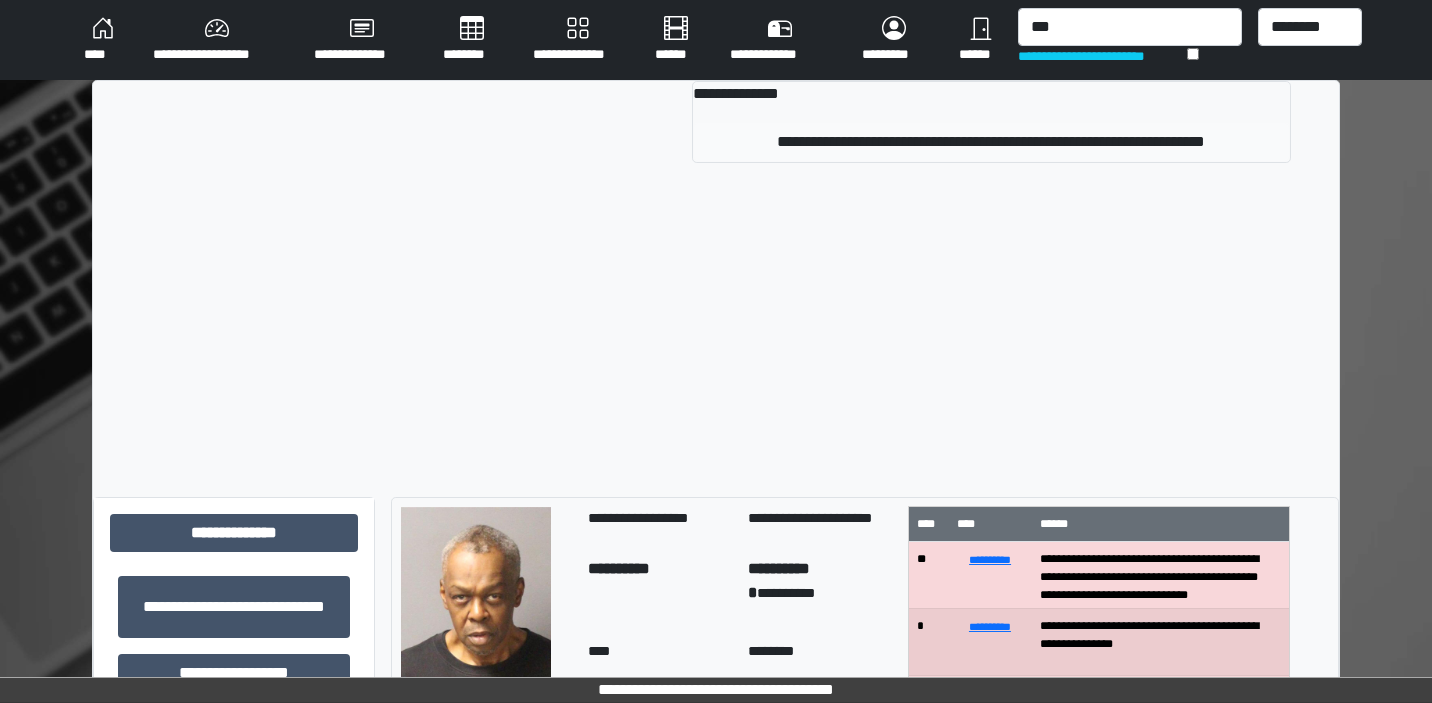 click on "**********" at bounding box center [991, 142] 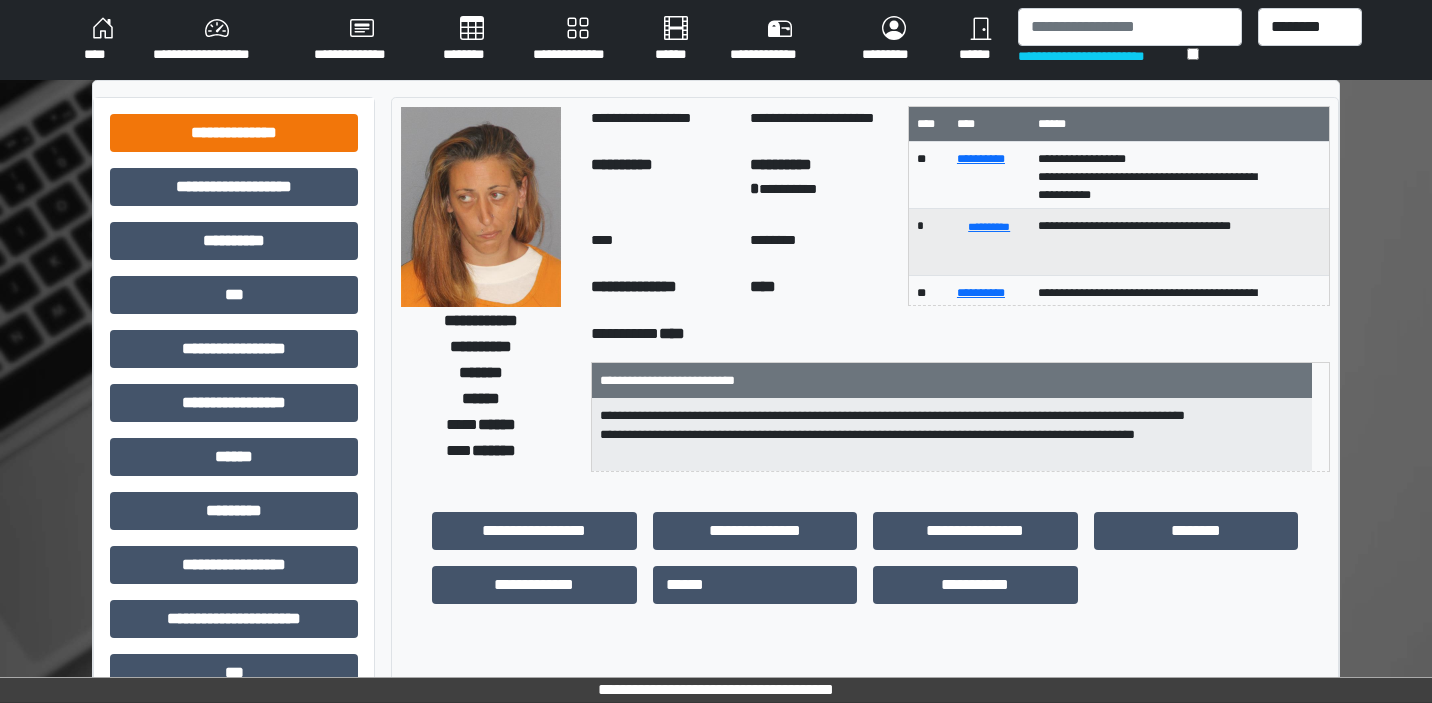 click on "**********" at bounding box center (234, 133) 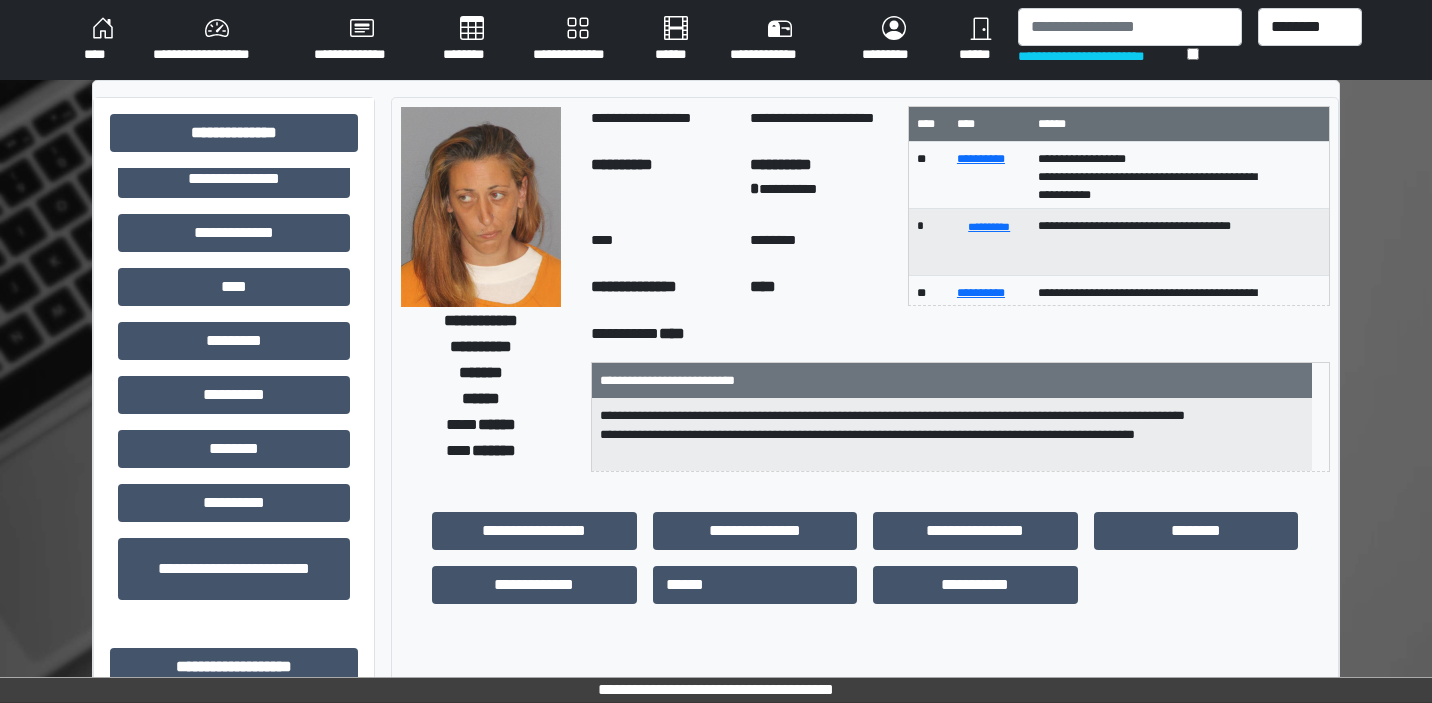 scroll, scrollTop: 580, scrollLeft: 0, axis: vertical 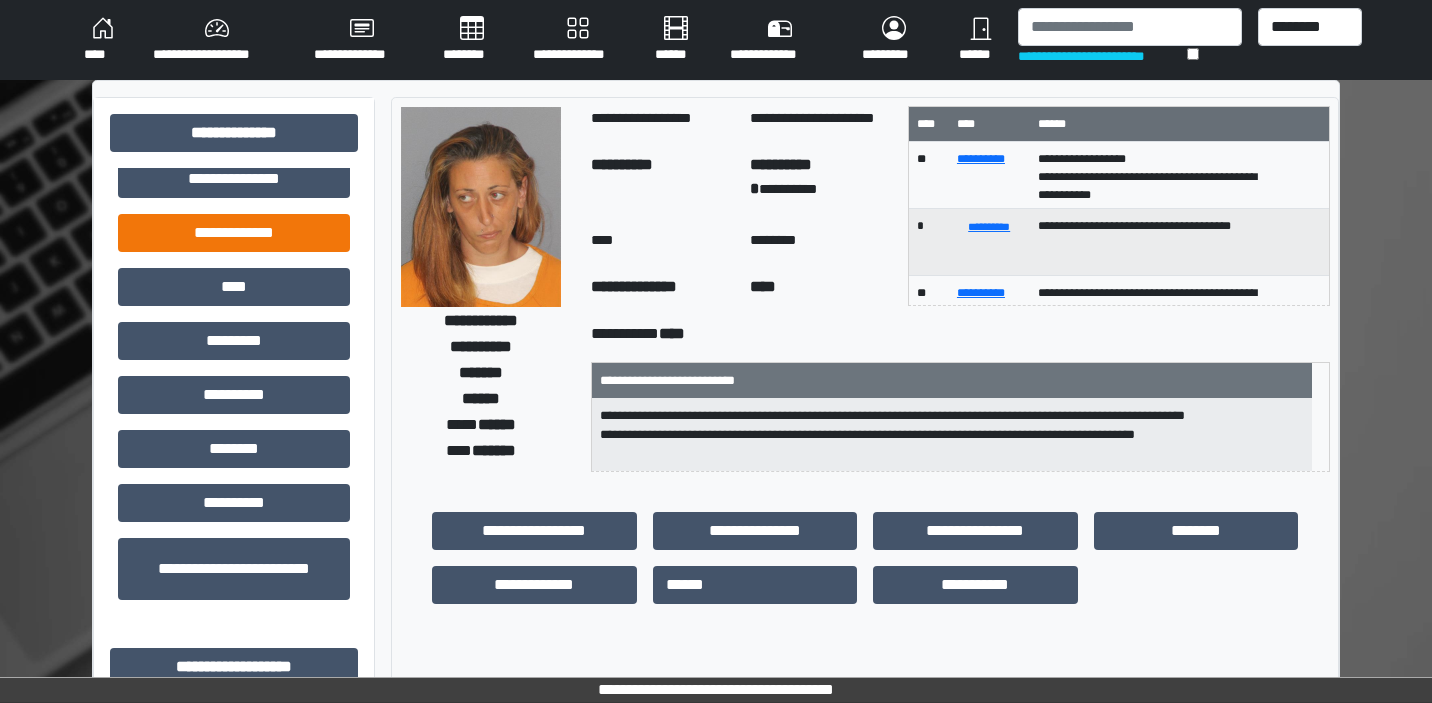 click on "**********" at bounding box center [234, 233] 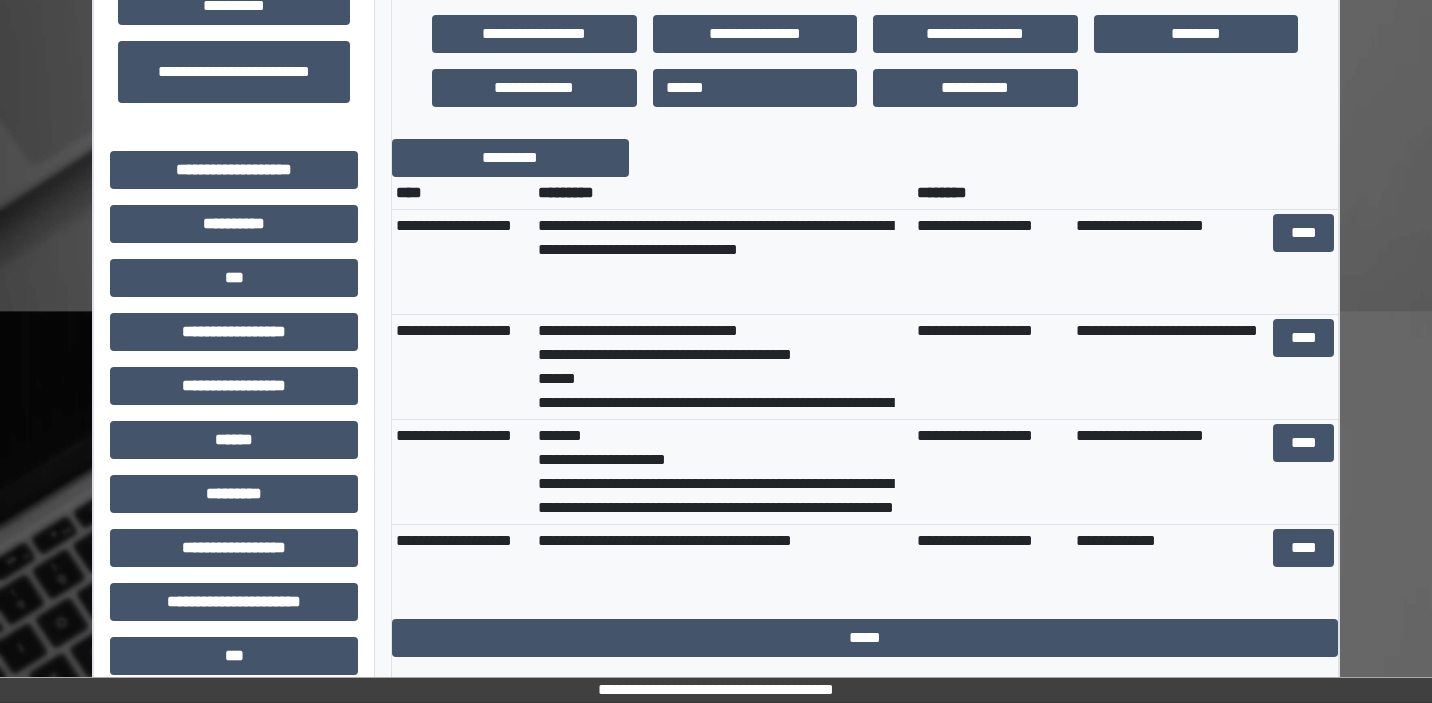 scroll, scrollTop: 523, scrollLeft: 0, axis: vertical 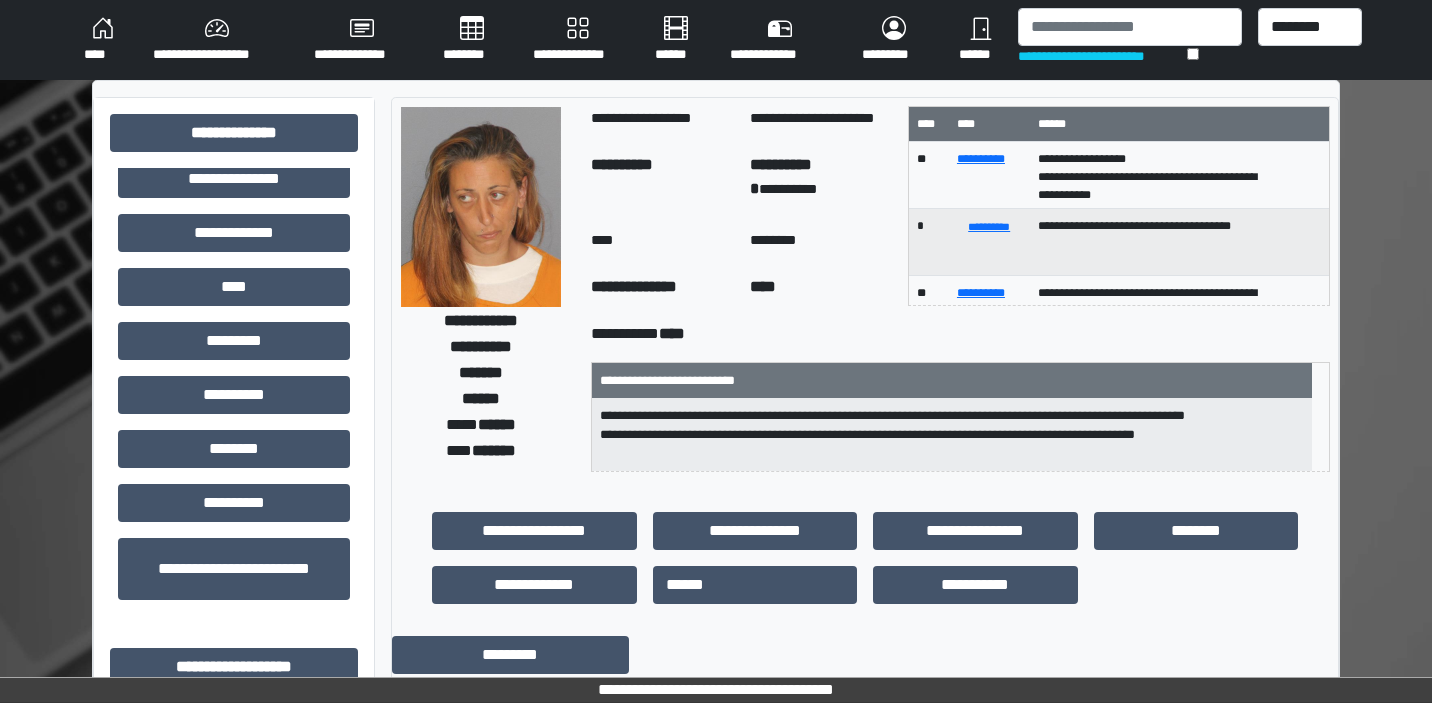 click on "********" at bounding box center (472, 40) 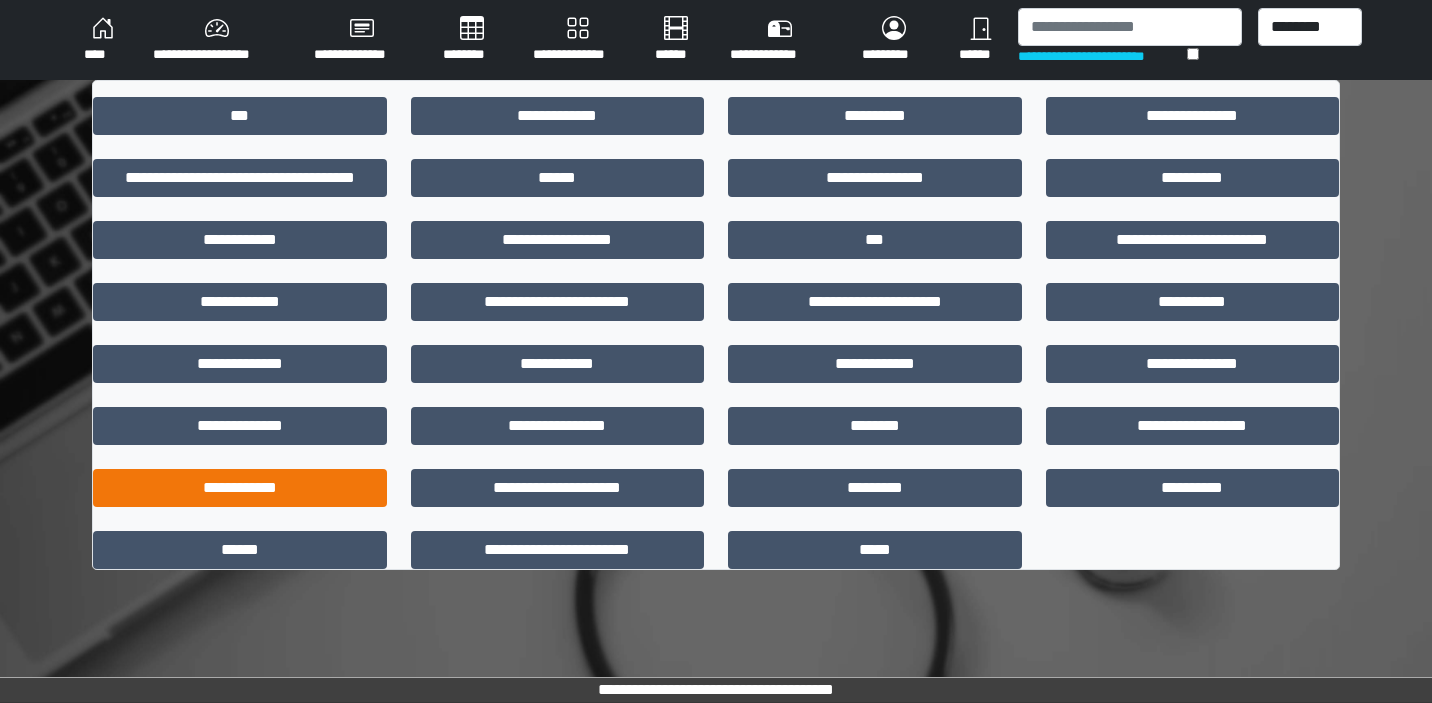 click on "**********" at bounding box center [240, 488] 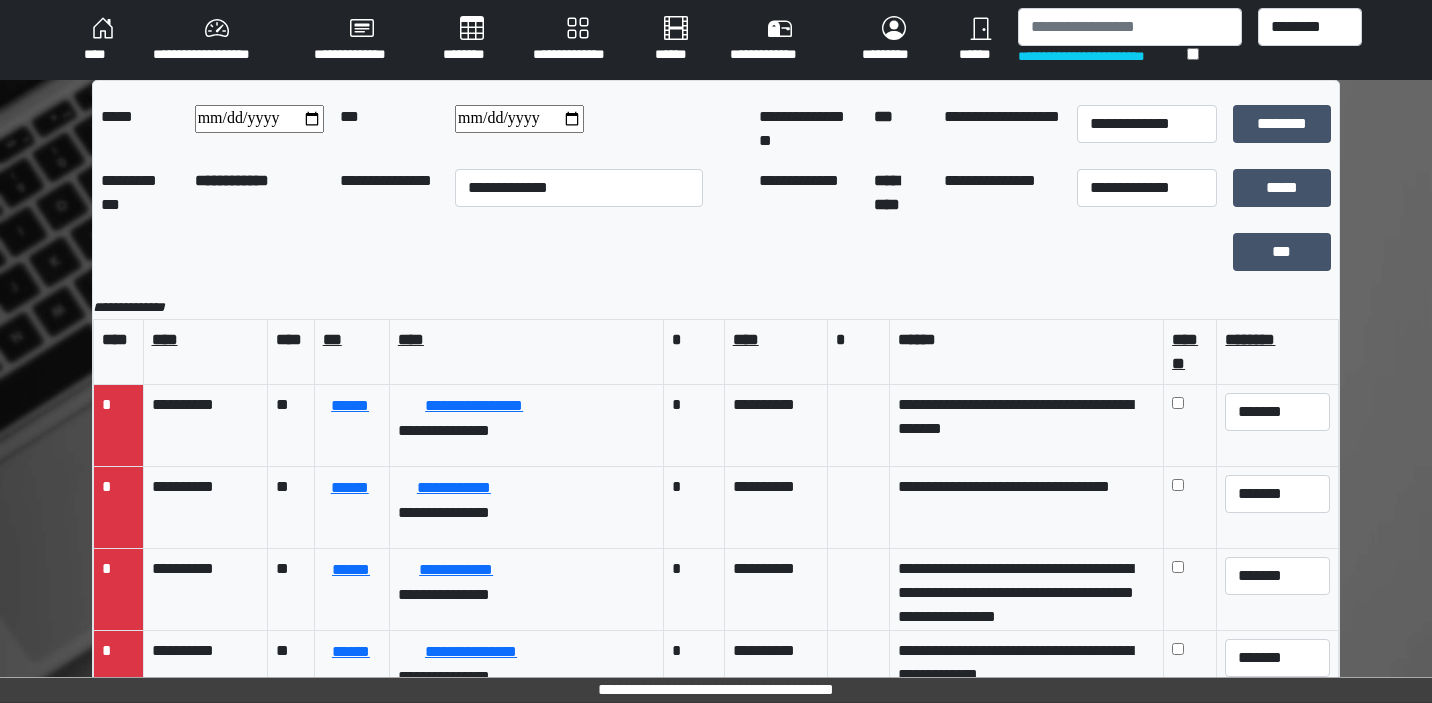 scroll, scrollTop: 0, scrollLeft: 0, axis: both 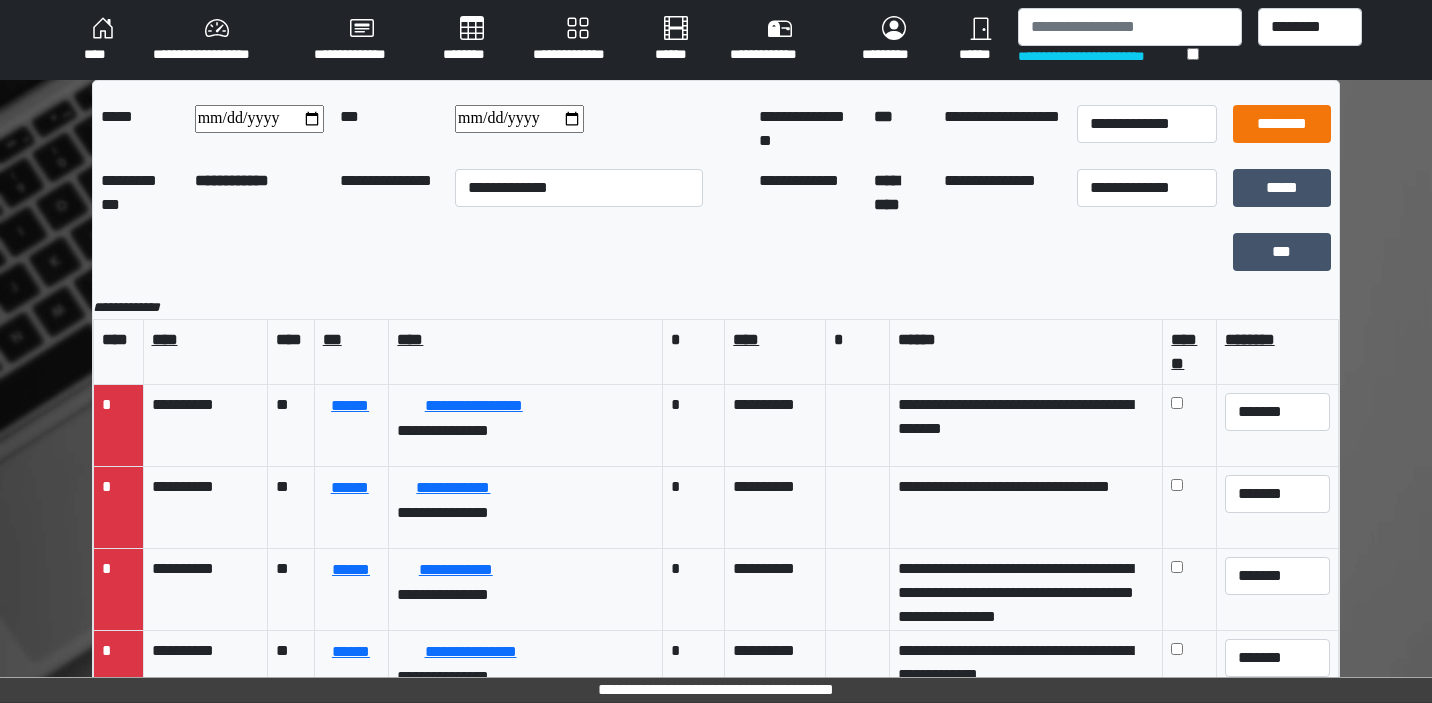 click on "********" at bounding box center [1282, 124] 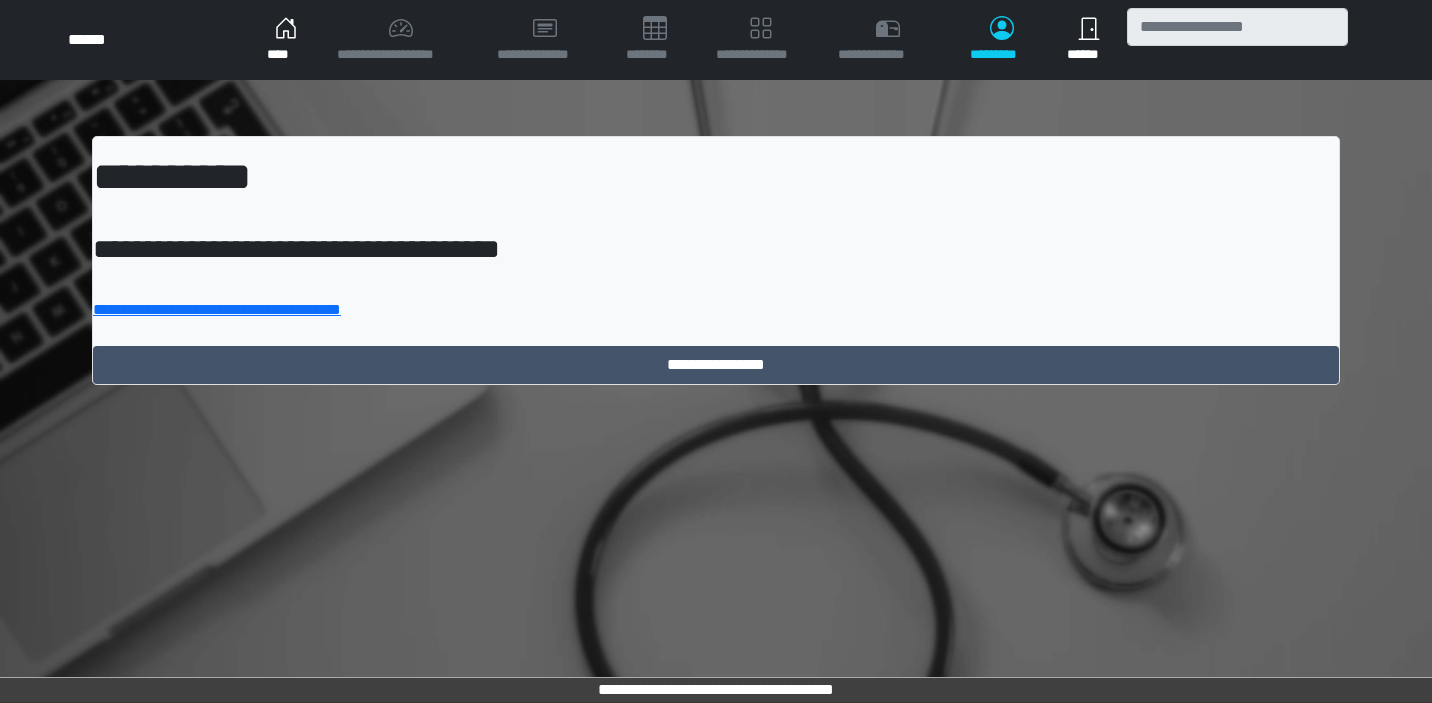 scroll, scrollTop: 0, scrollLeft: 0, axis: both 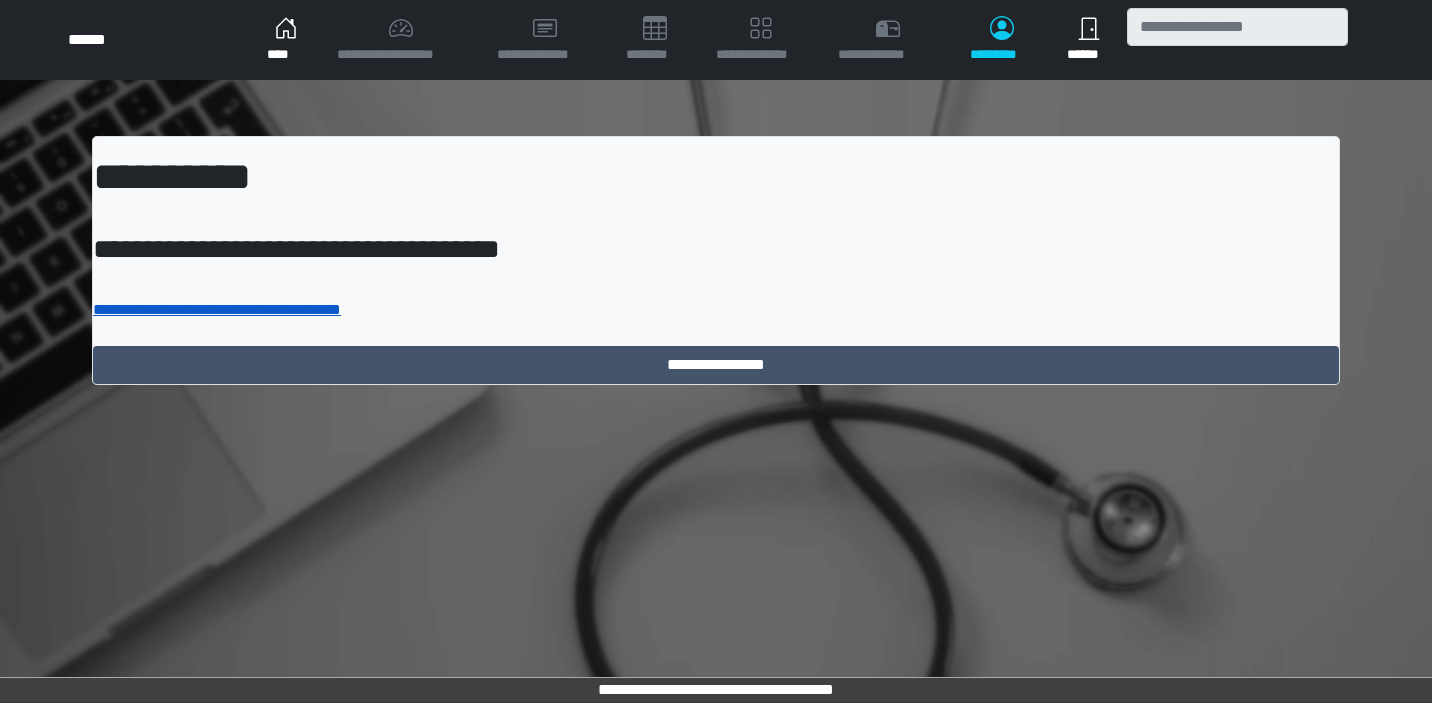 click on "**********" at bounding box center [217, 309] 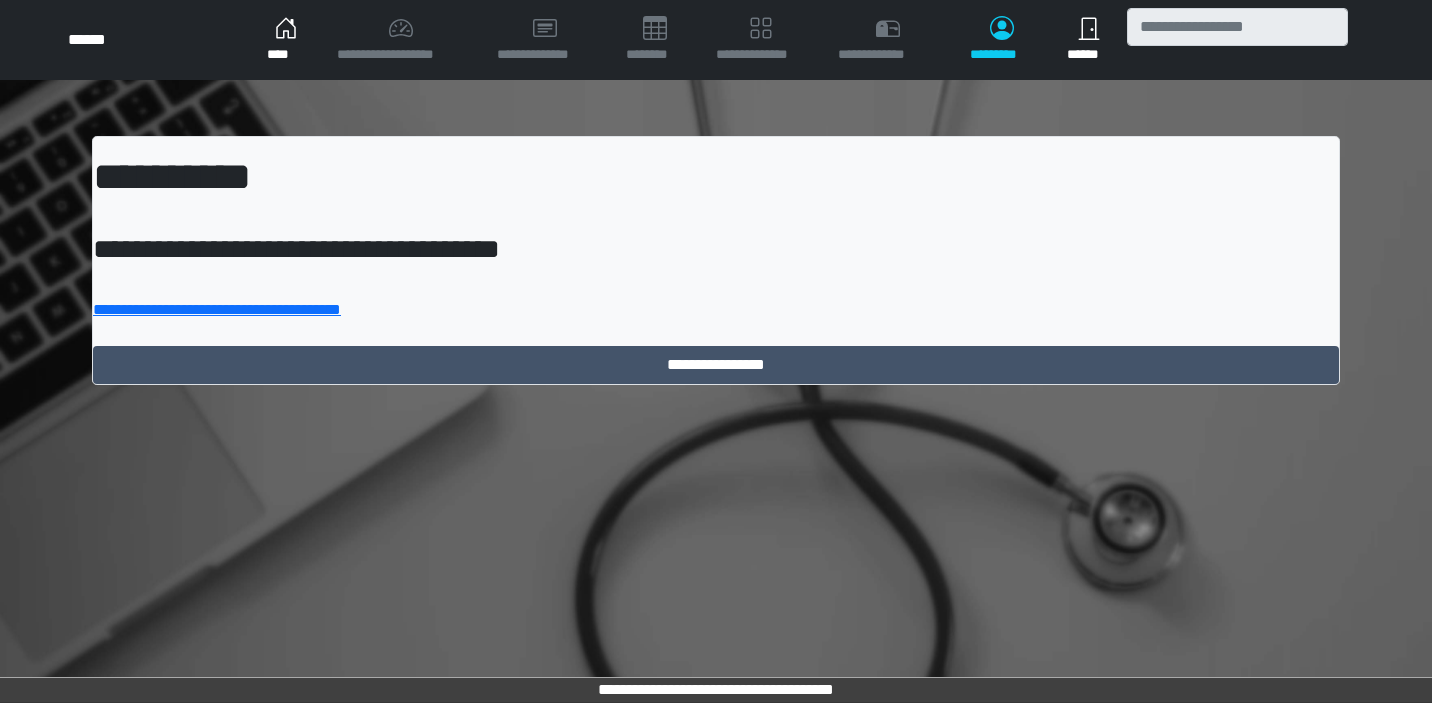scroll, scrollTop: 0, scrollLeft: 0, axis: both 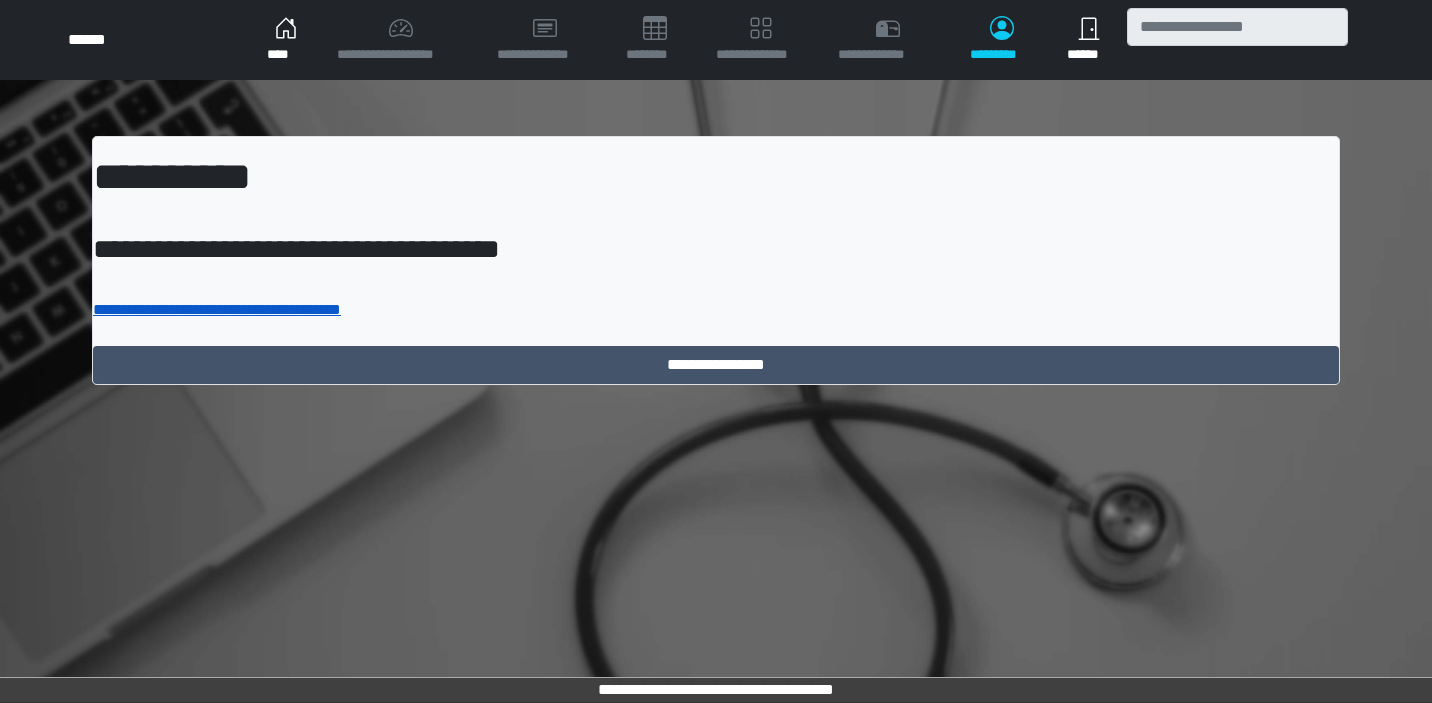 click on "**********" at bounding box center [217, 309] 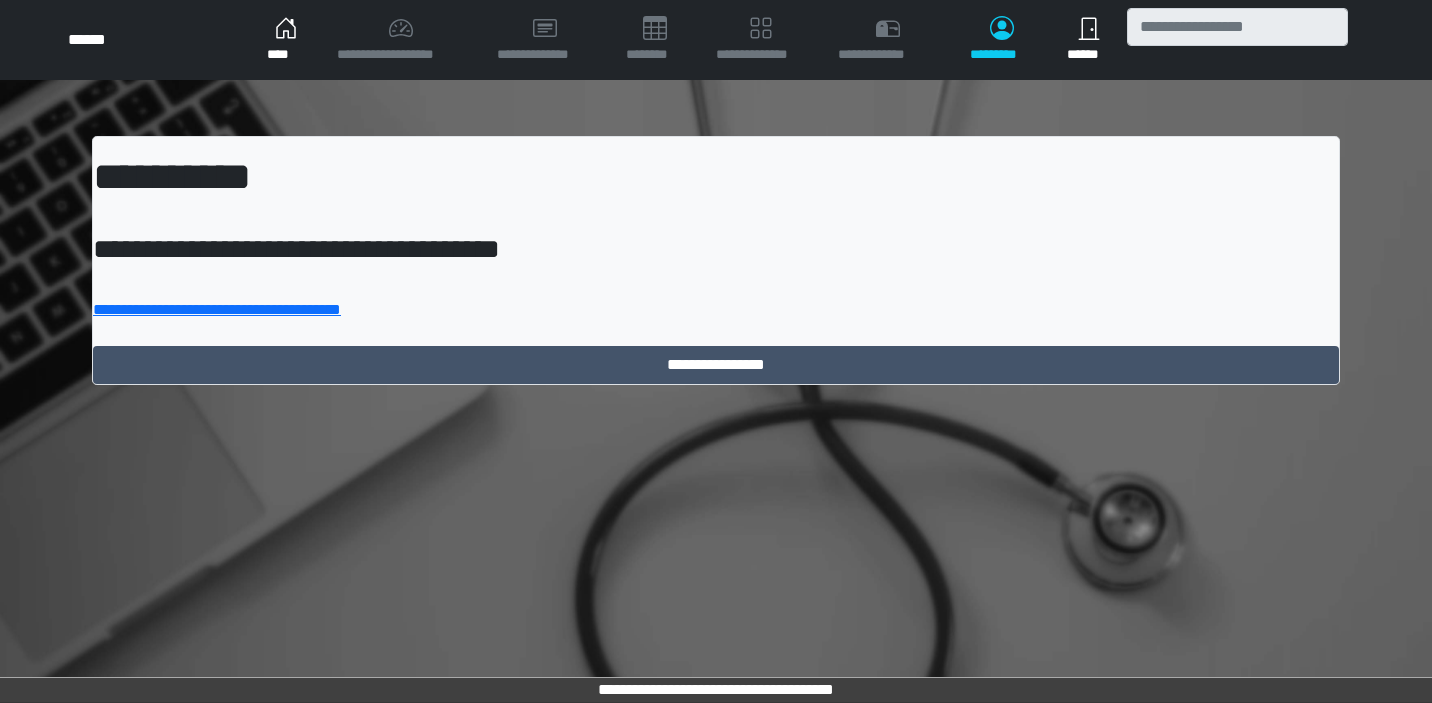 scroll, scrollTop: 0, scrollLeft: 0, axis: both 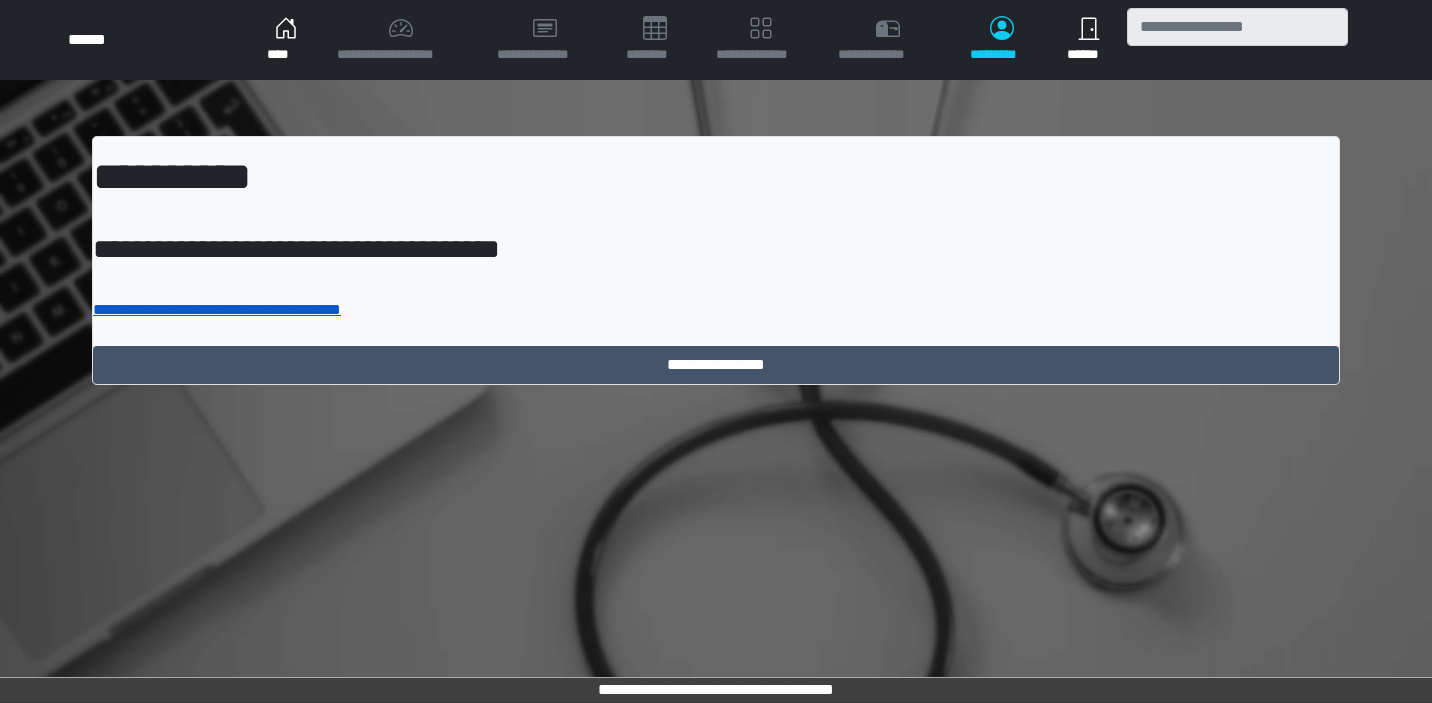 click on "**********" at bounding box center (217, 309) 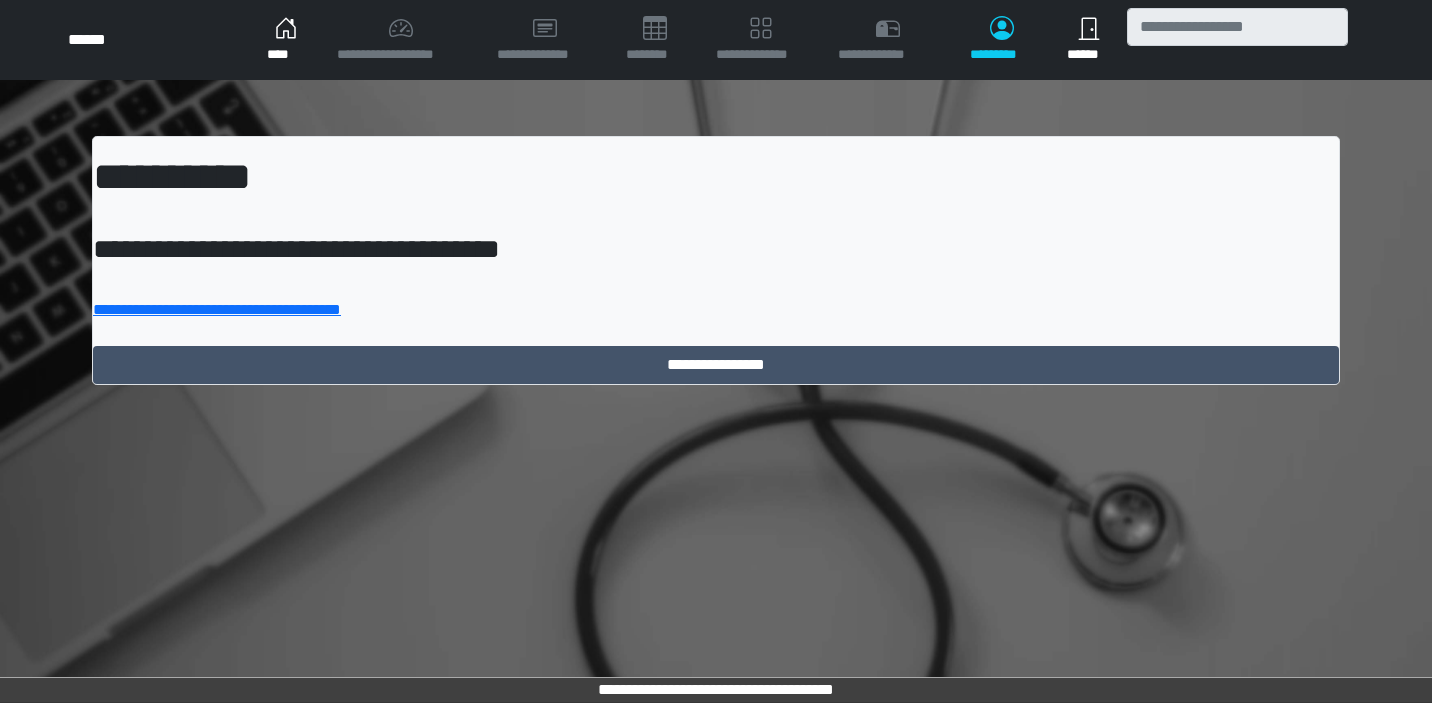 scroll, scrollTop: 0, scrollLeft: 0, axis: both 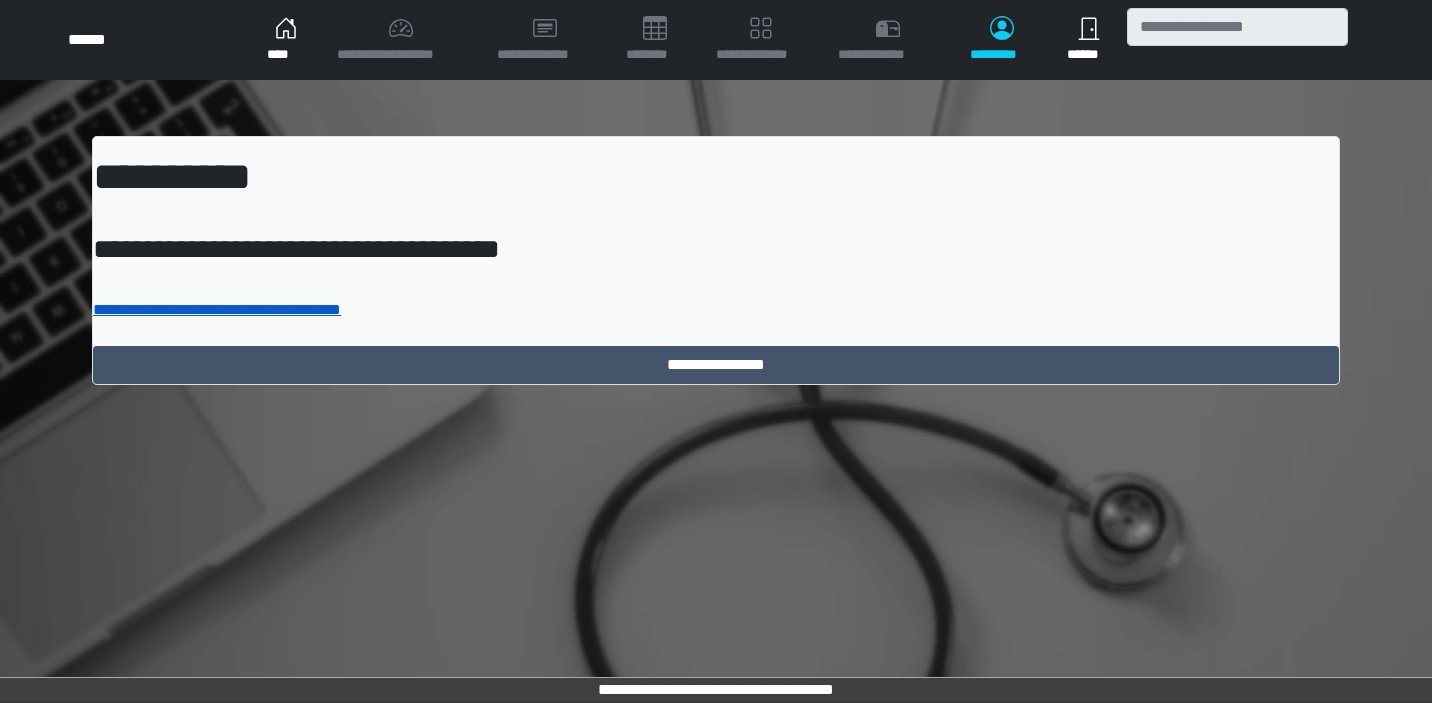 click on "**********" at bounding box center (217, 309) 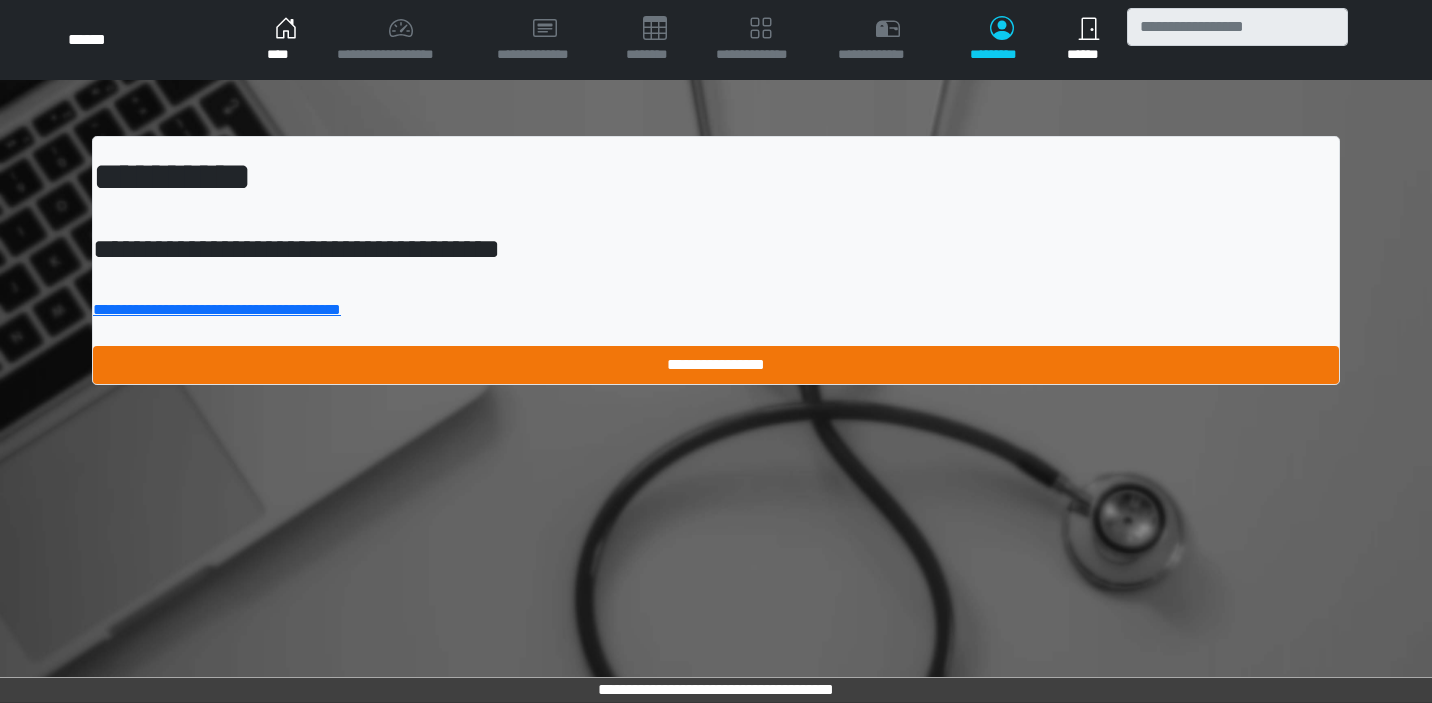 scroll, scrollTop: 0, scrollLeft: 0, axis: both 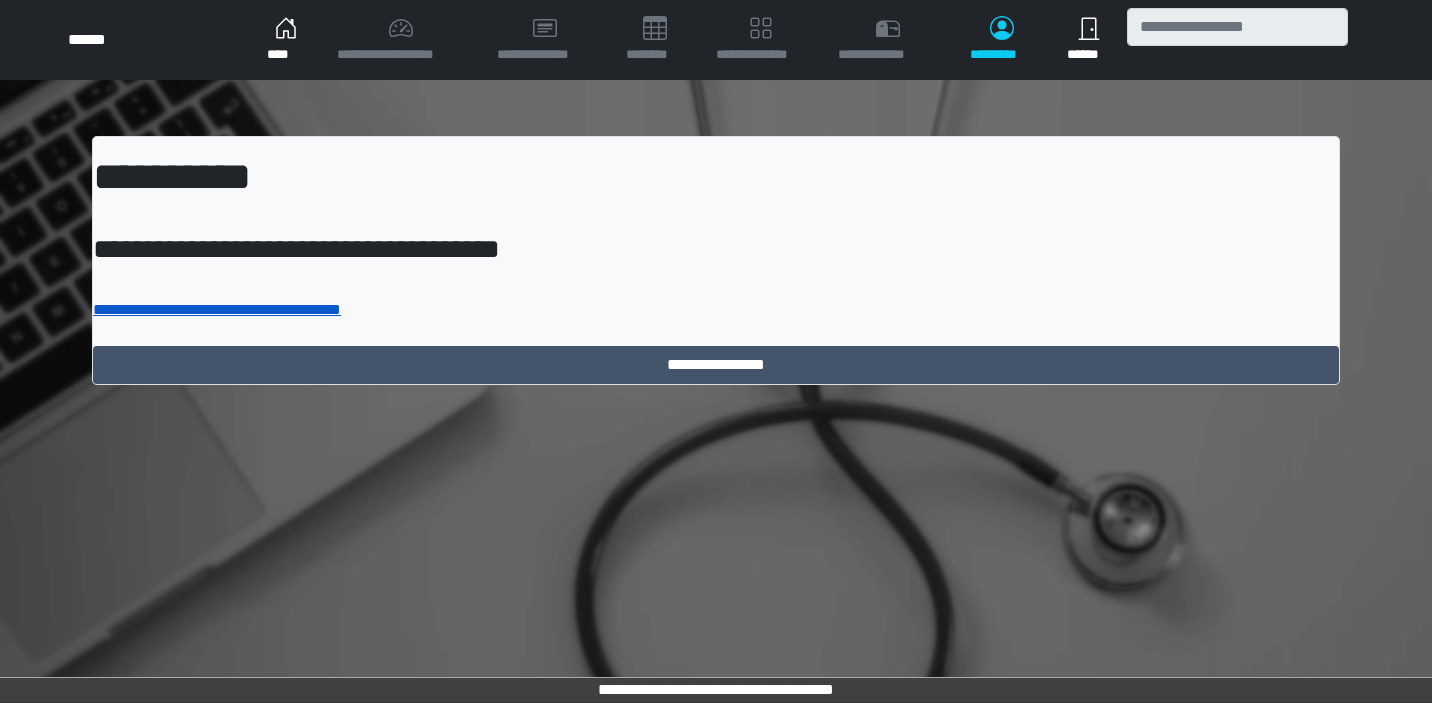 click on "**********" at bounding box center (217, 309) 